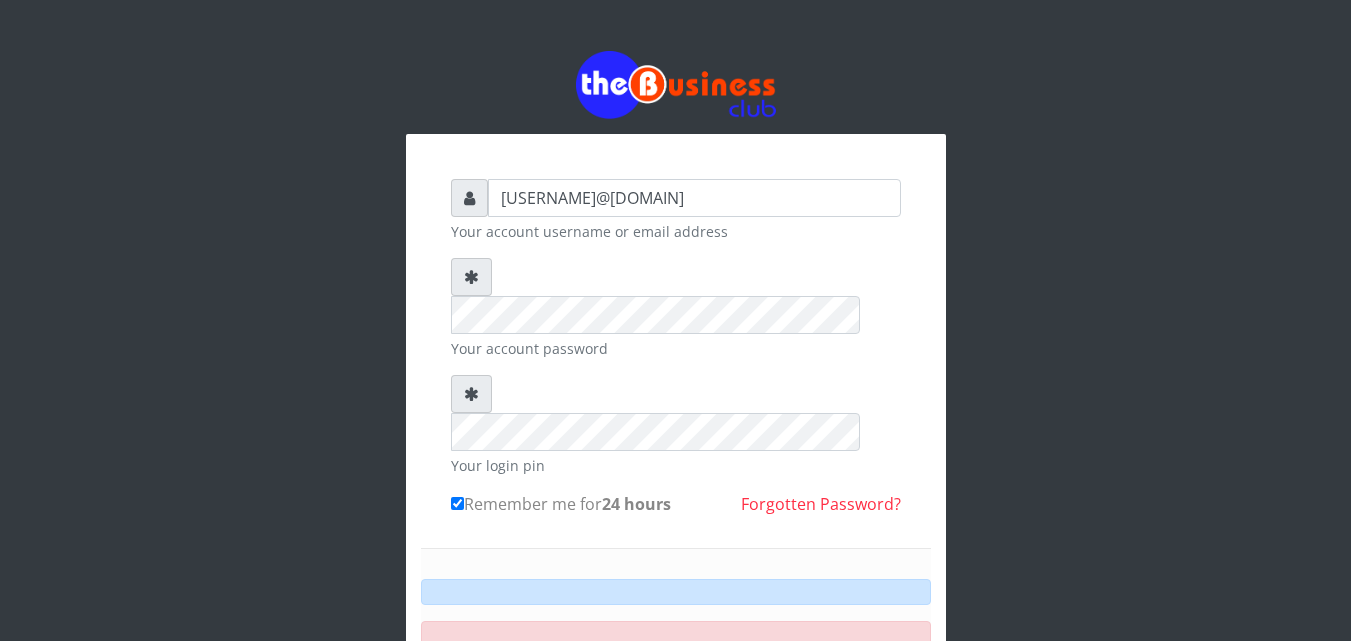 scroll, scrollTop: 0, scrollLeft: 0, axis: both 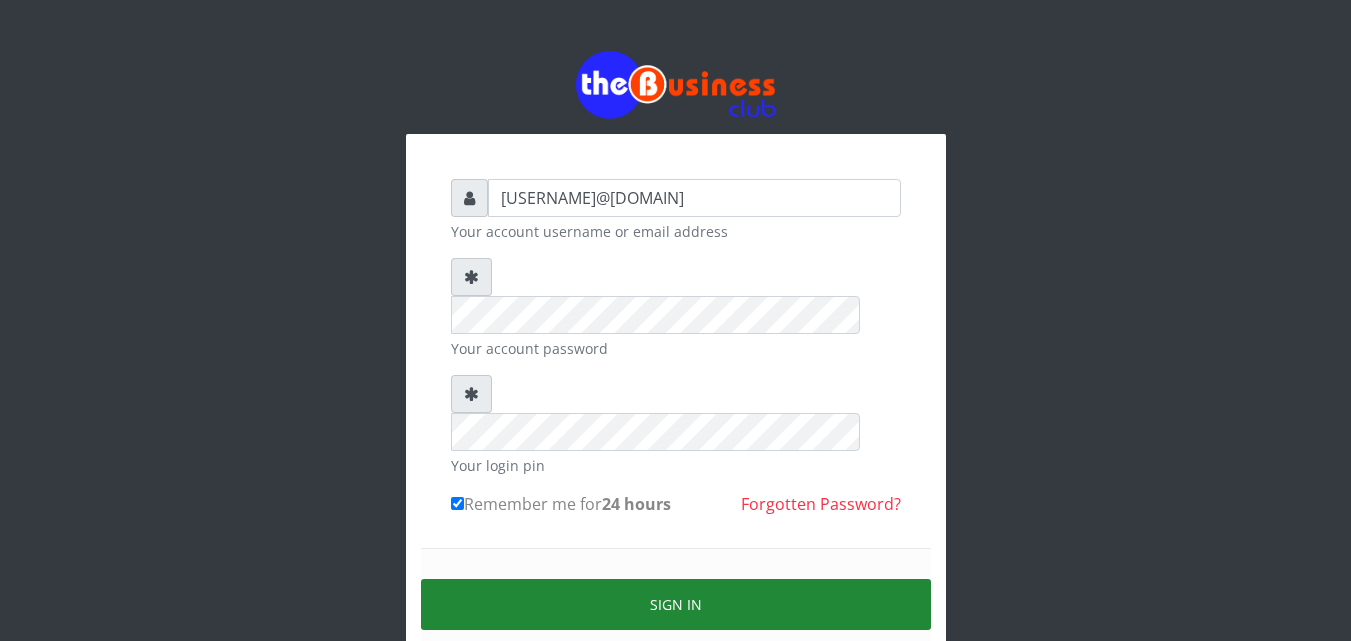 click on "Sign in" at bounding box center [676, 604] 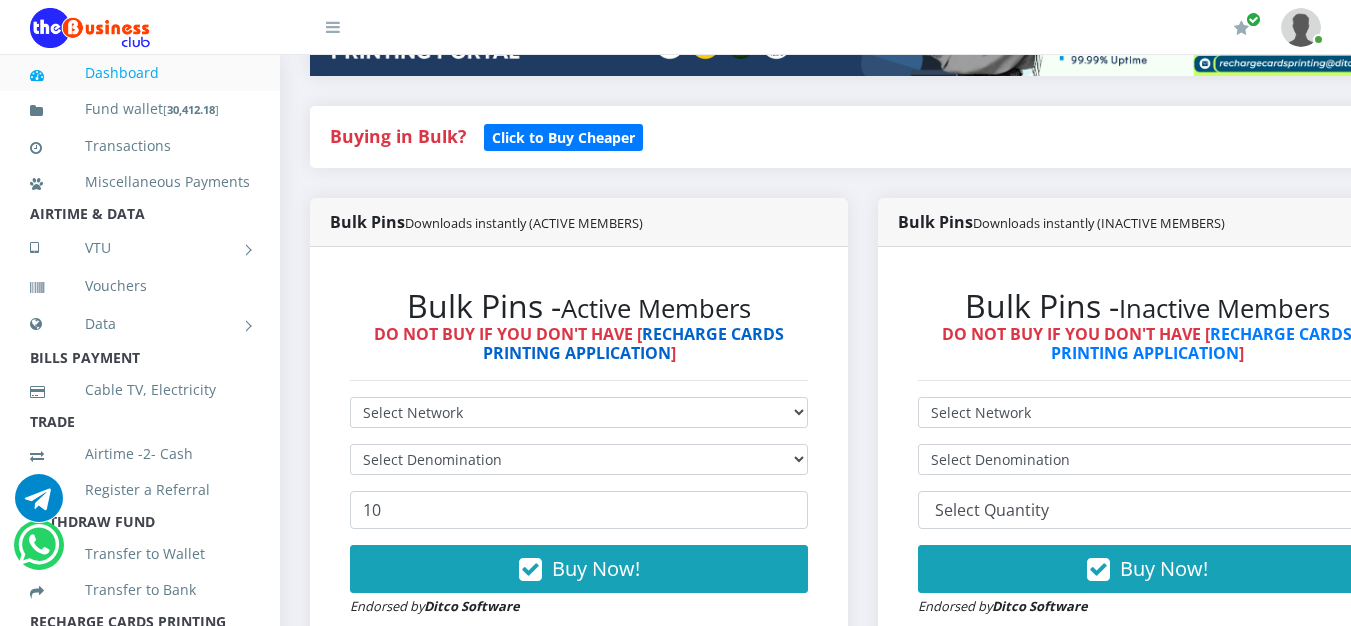 scroll, scrollTop: 600, scrollLeft: 0, axis: vertical 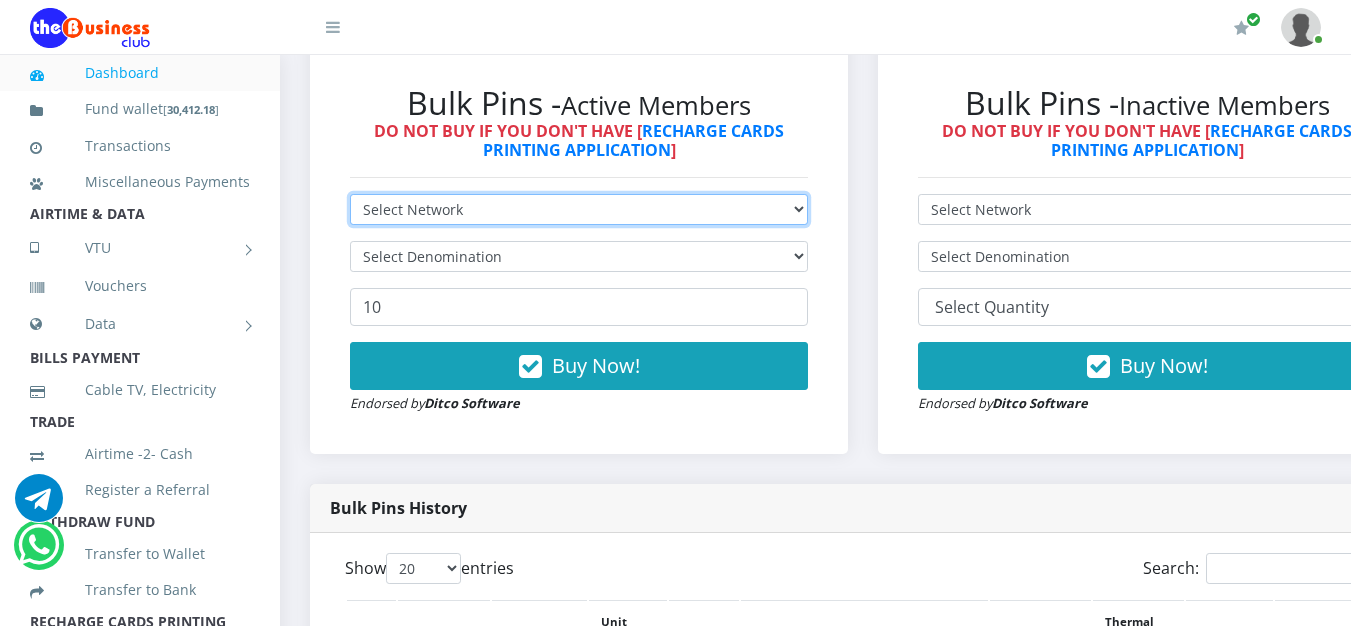 drag, startPoint x: 520, startPoint y: 213, endPoint x: 495, endPoint y: 265, distance: 57.697487 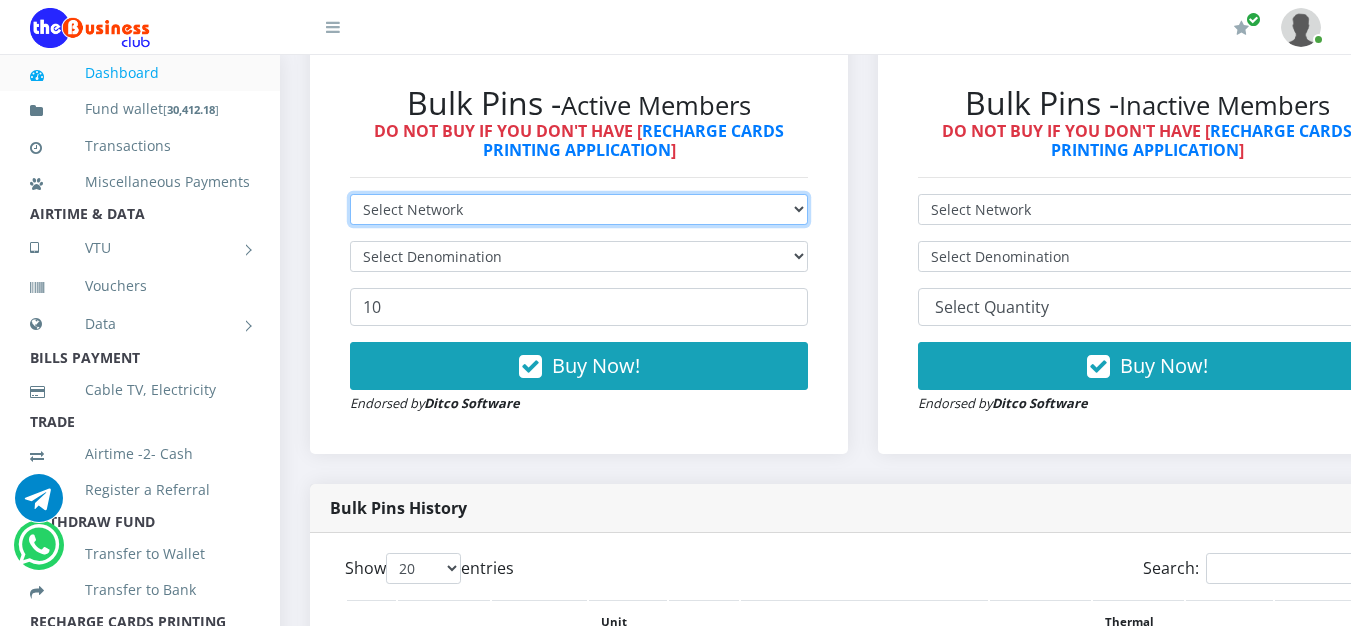 select on "MTN" 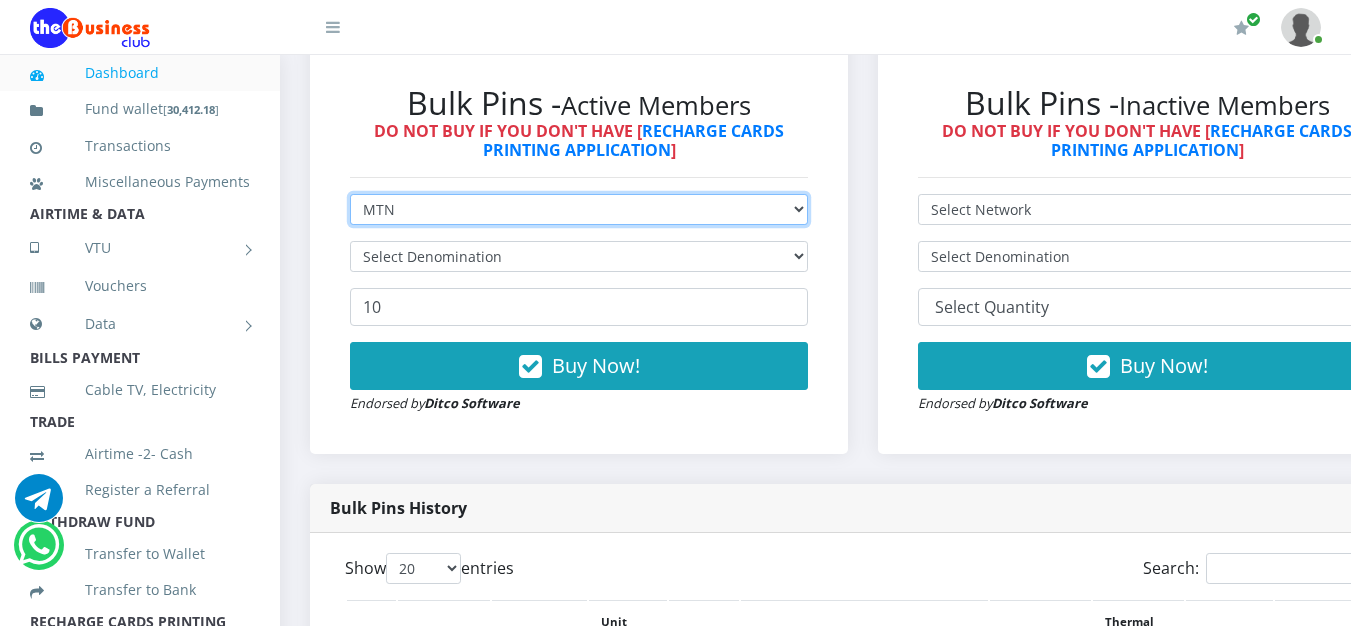 click on "Select Network
MTN
Globacom
9Mobile
Airtel" at bounding box center [579, 209] 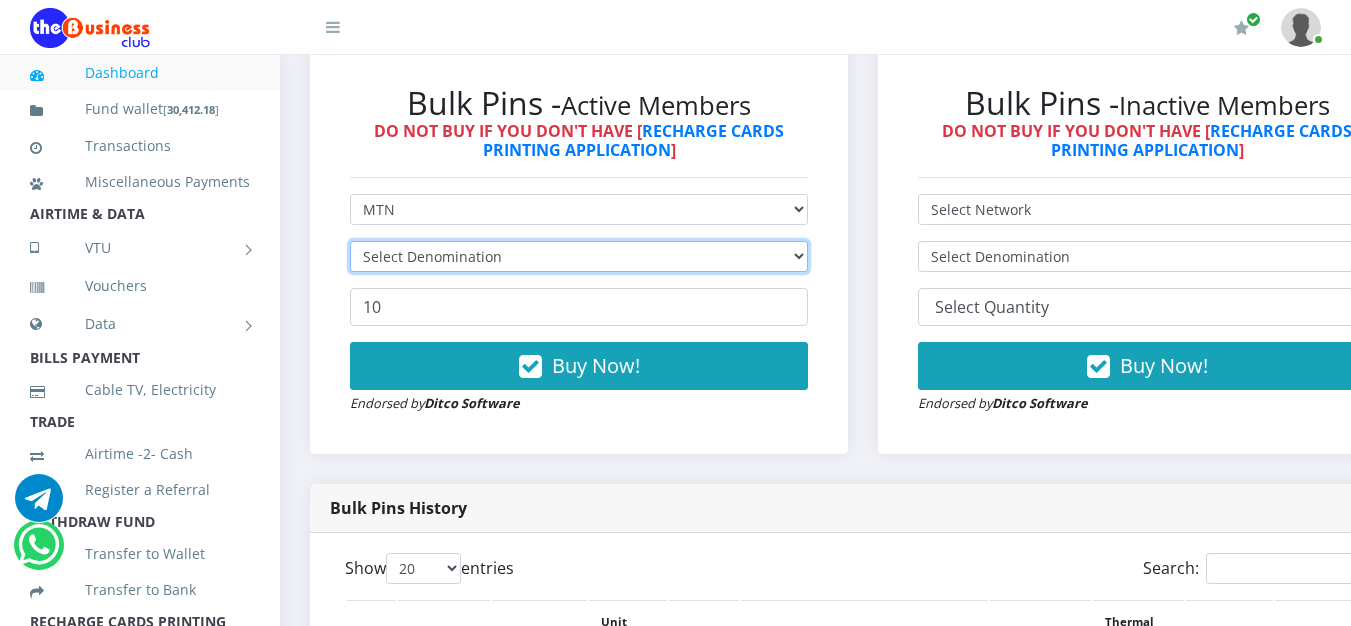 click on "Select Denomination" at bounding box center (579, 256) 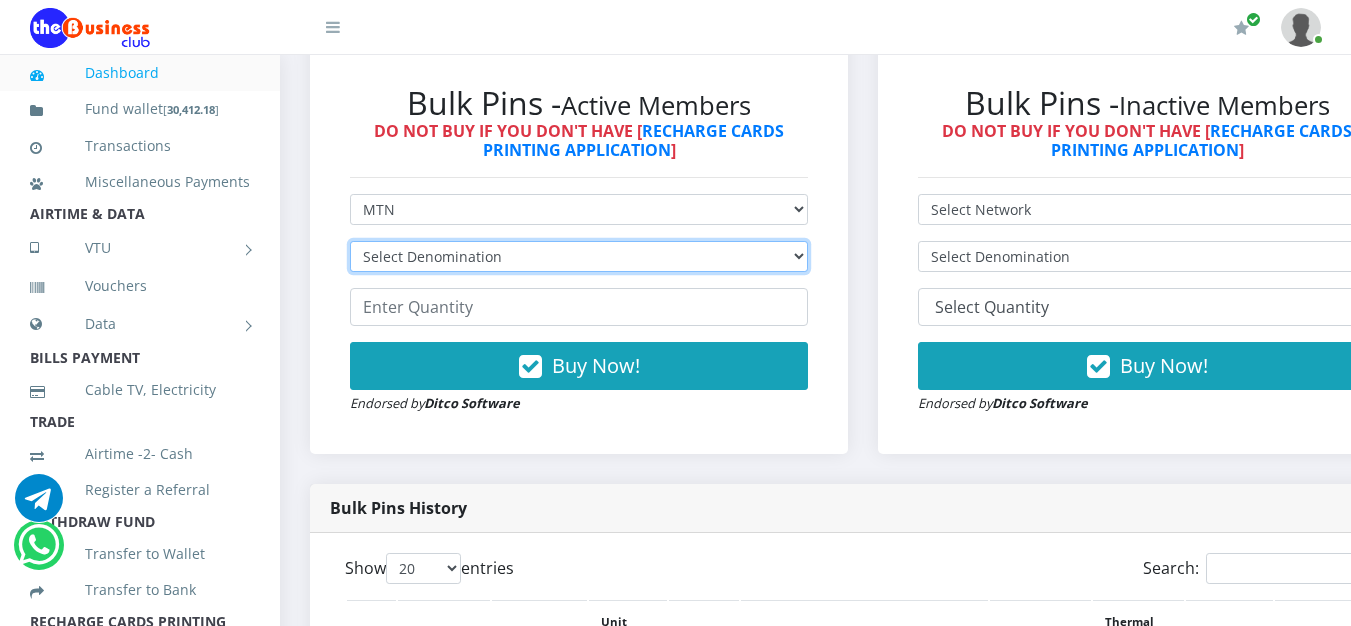 select on "96.99-100" 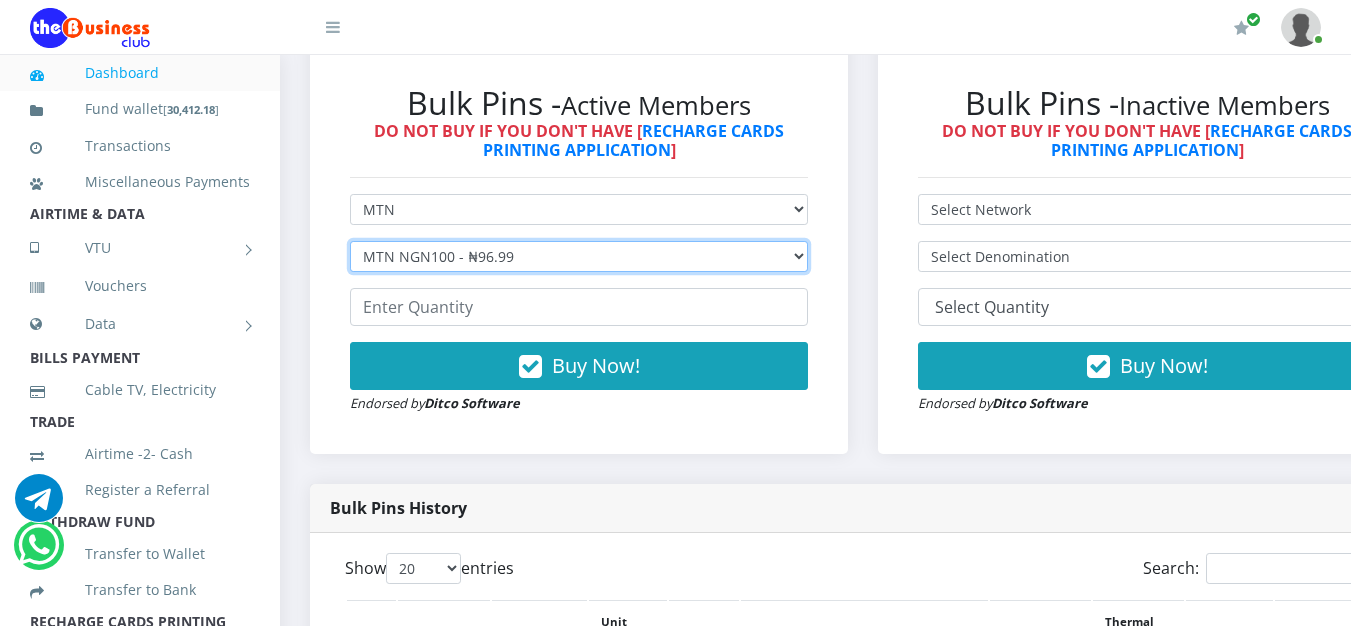 click on "Select Denomination MTN NGN100 - ₦96.99 MTN NGN200 - ₦193.98 MTN NGN400 - ₦387.96 MTN NGN500 - ₦484.95 MTN NGN1000 - ₦969.90 MTN NGN1500 - ₦1,454.85" at bounding box center [579, 256] 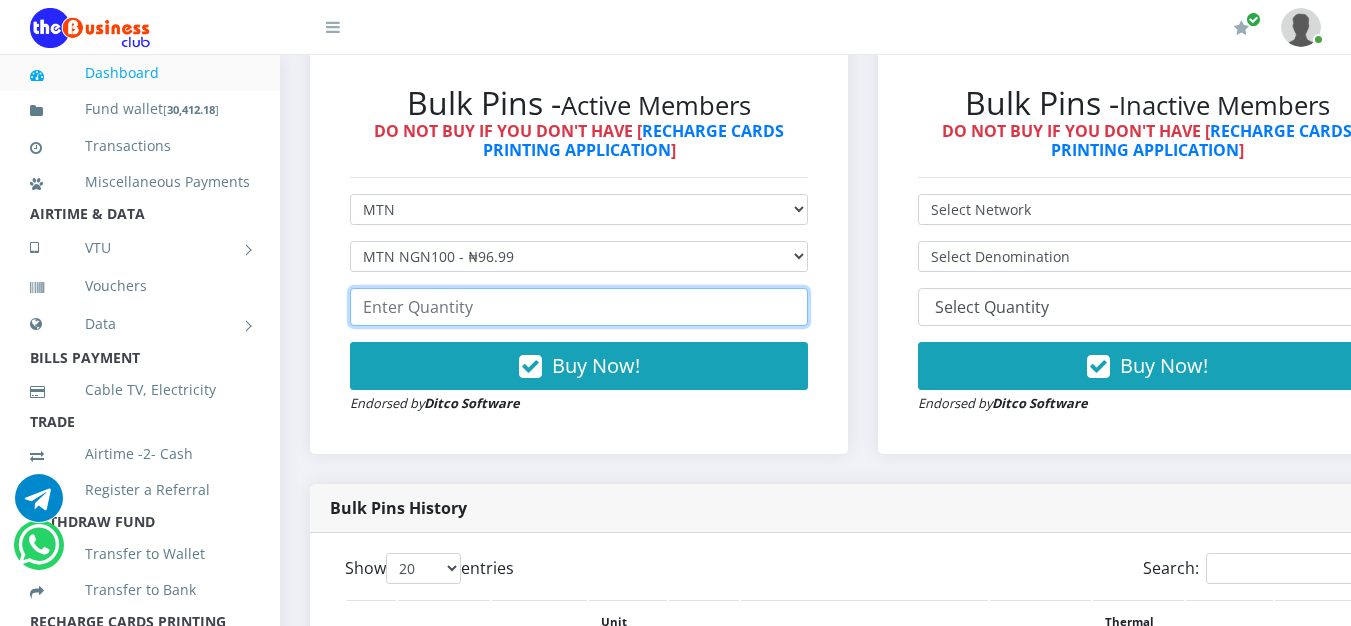 click at bounding box center (579, 307) 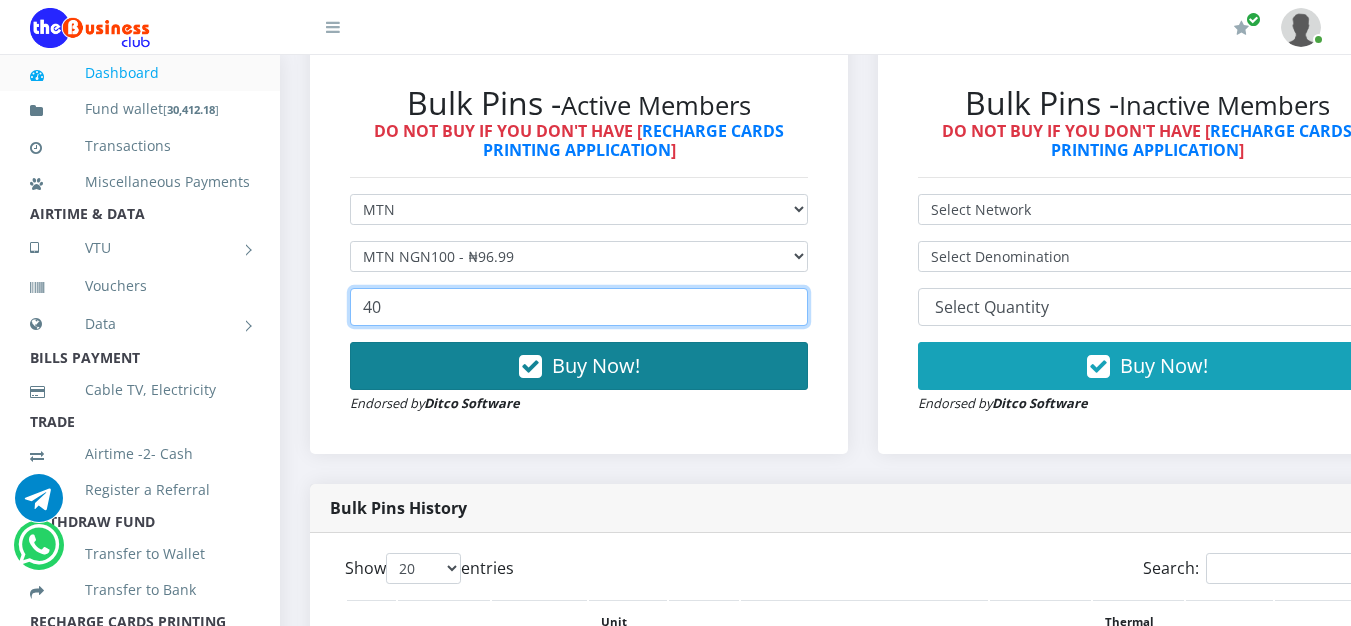 type on "40" 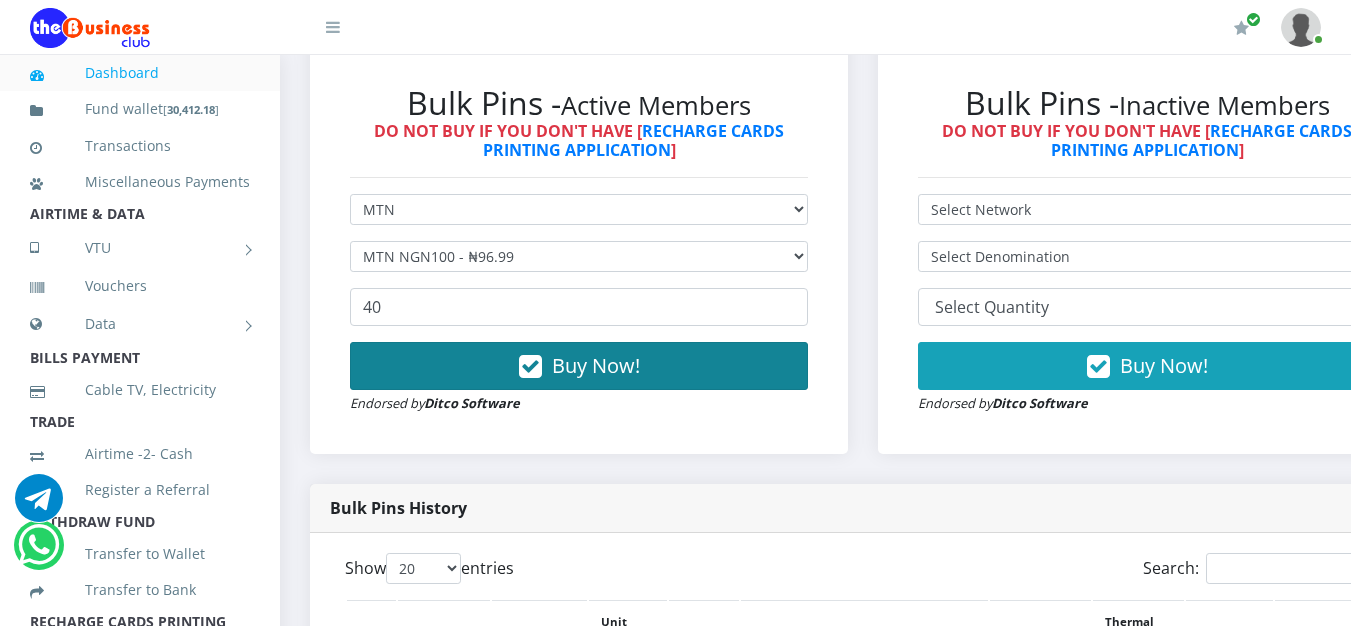 click on "Buy Now!" at bounding box center [596, 365] 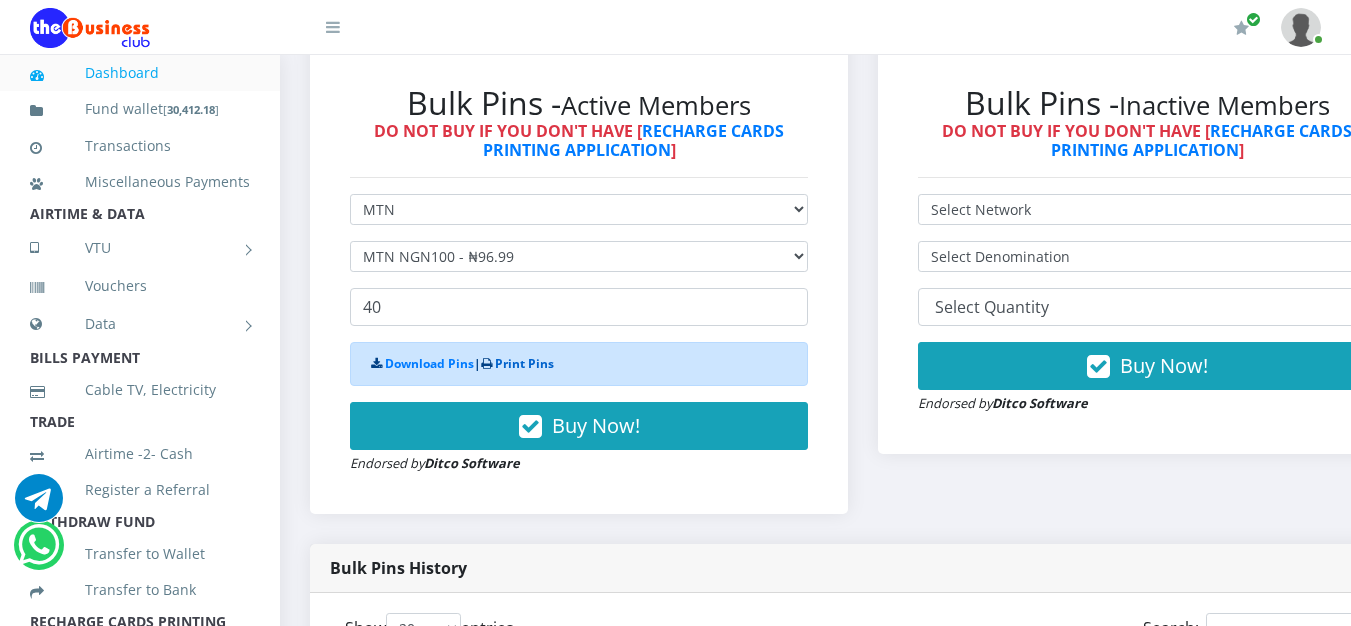 click on "Print Pins" at bounding box center (524, 363) 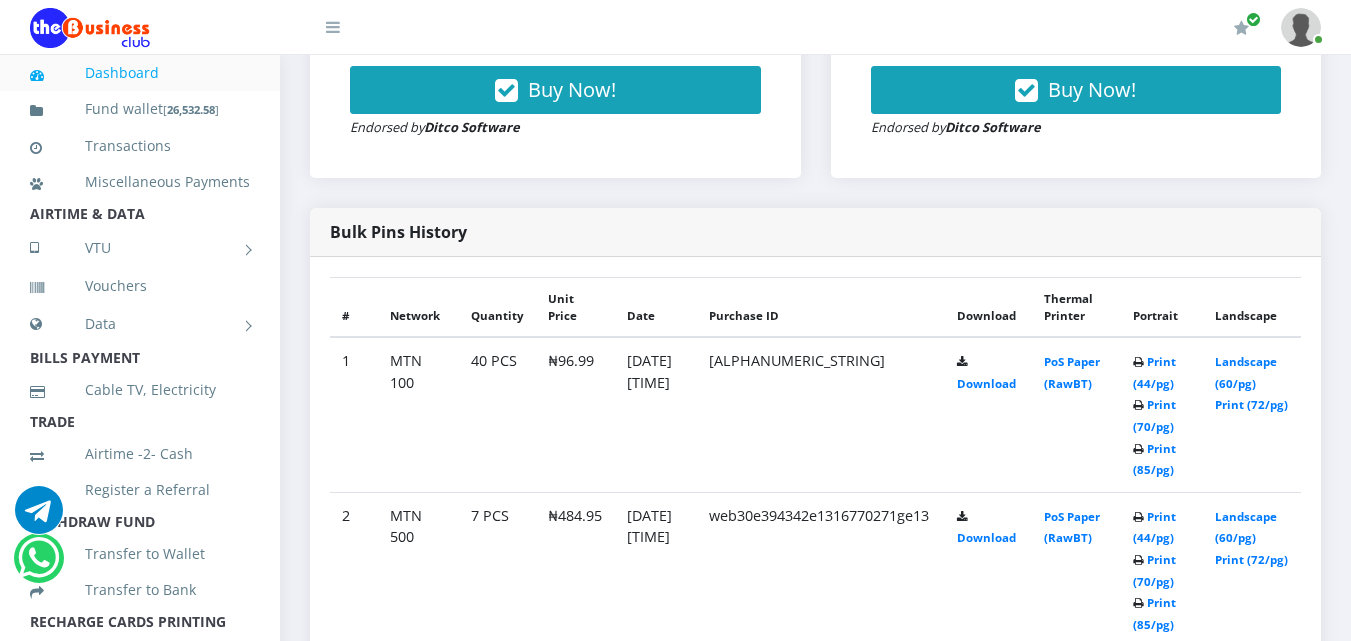 scroll, scrollTop: 982, scrollLeft: 0, axis: vertical 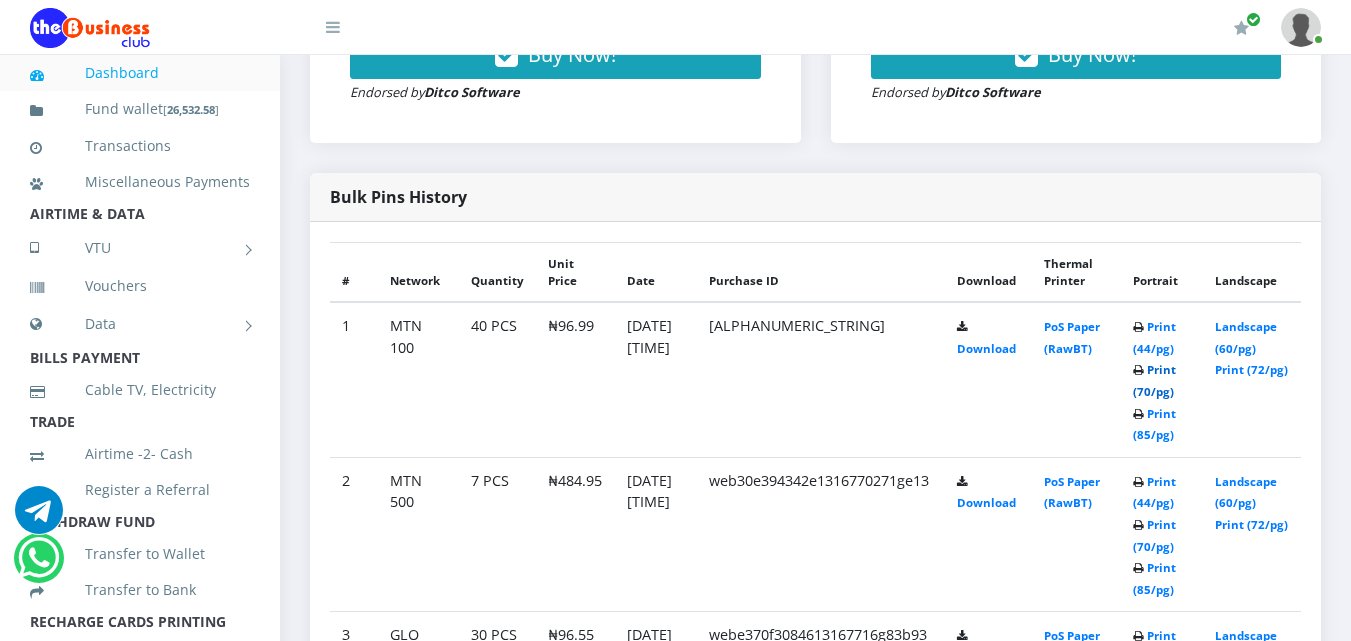 click on "Print (70/pg)" at bounding box center [1154, 380] 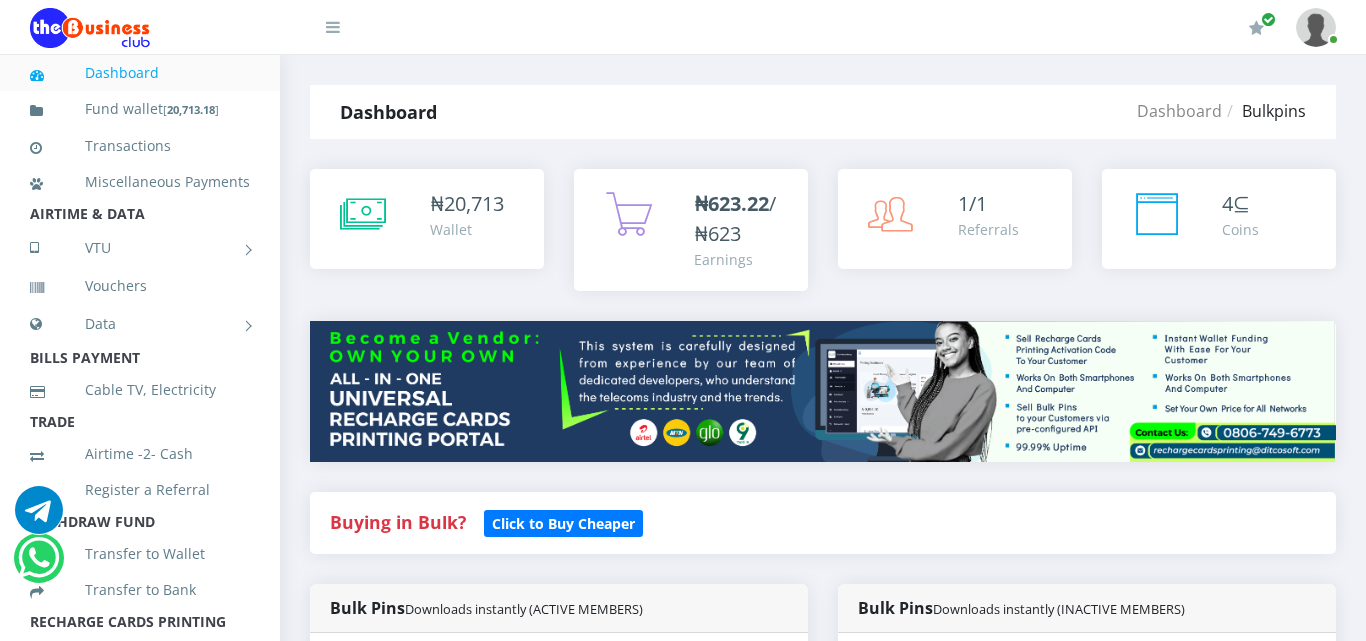 select on "MTN" 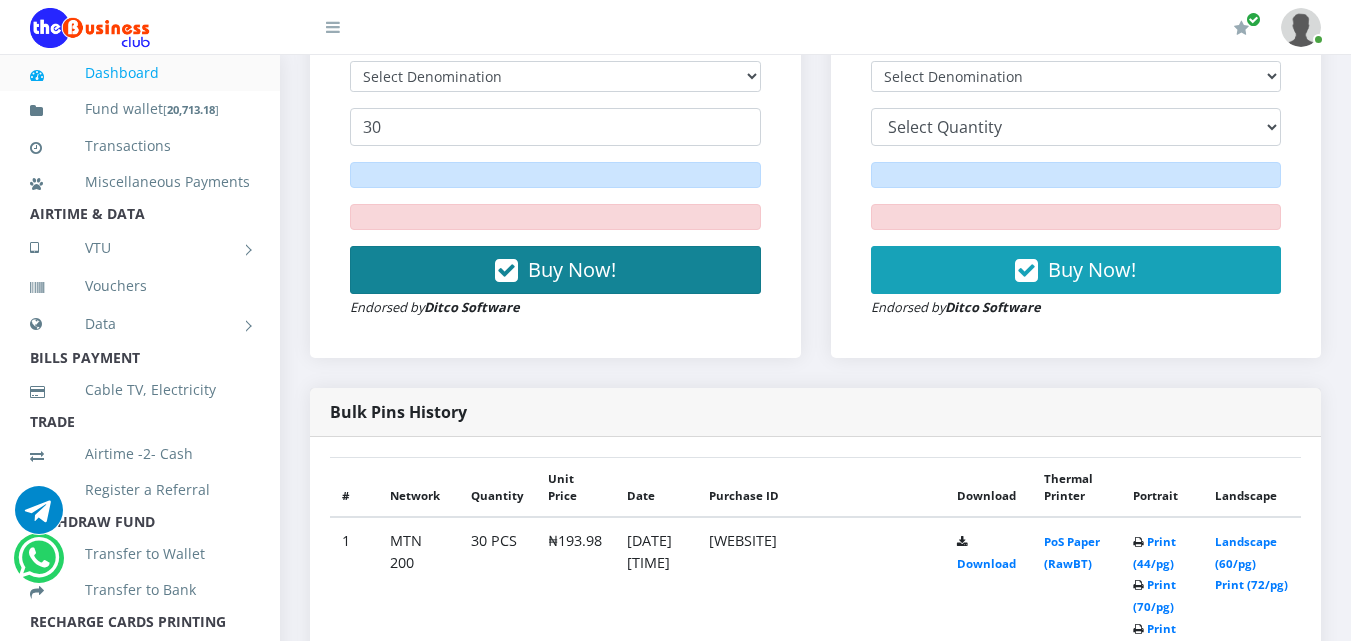 scroll, scrollTop: 767, scrollLeft: 0, axis: vertical 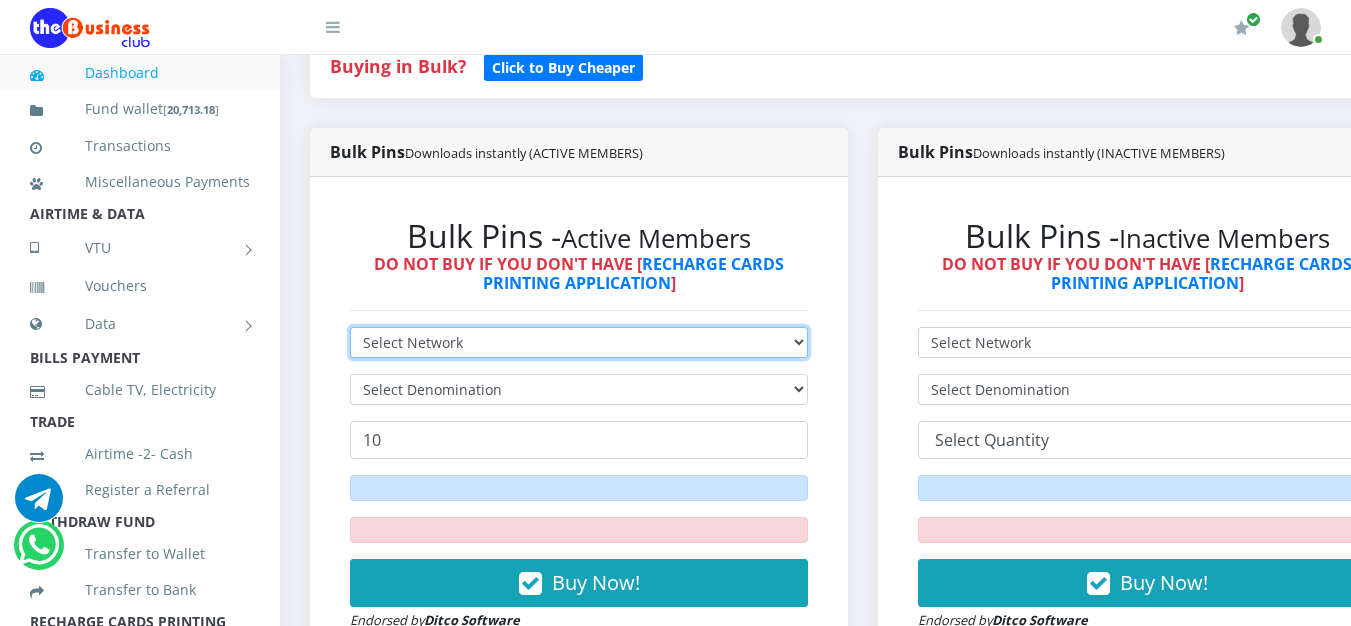 click on "Select Network
MTN
Globacom
9Mobile
Airtel" at bounding box center [579, 342] 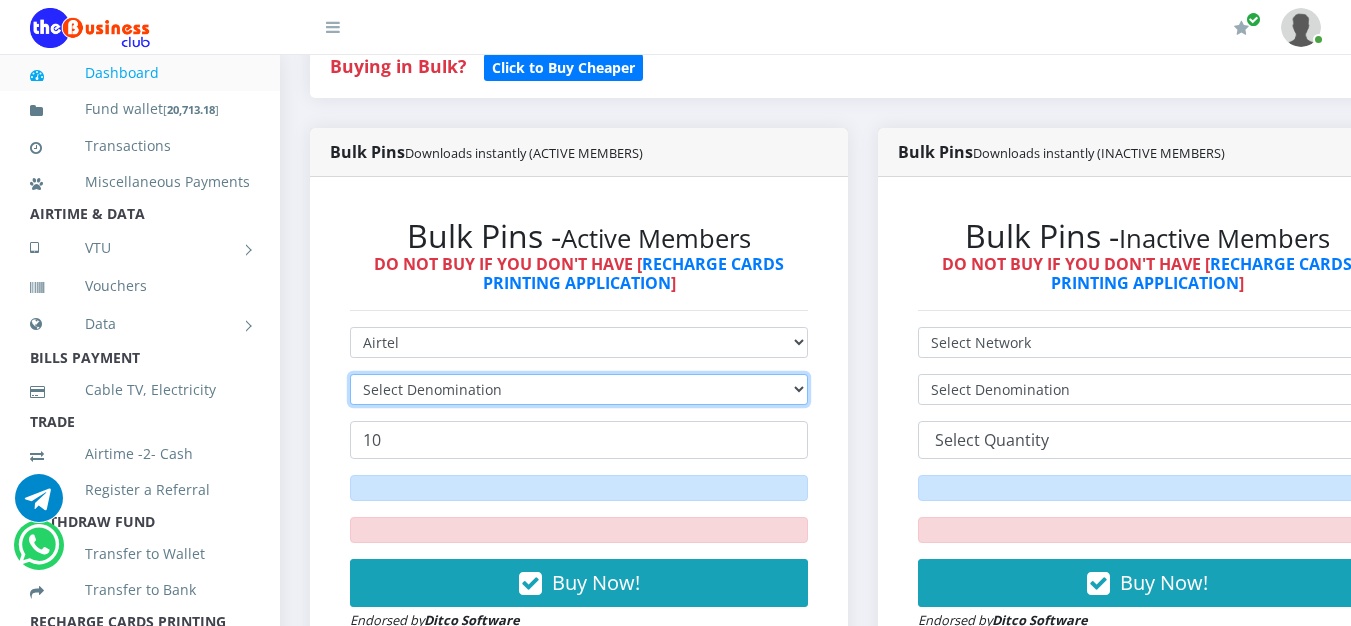 click on "Select Denomination" at bounding box center (579, 389) 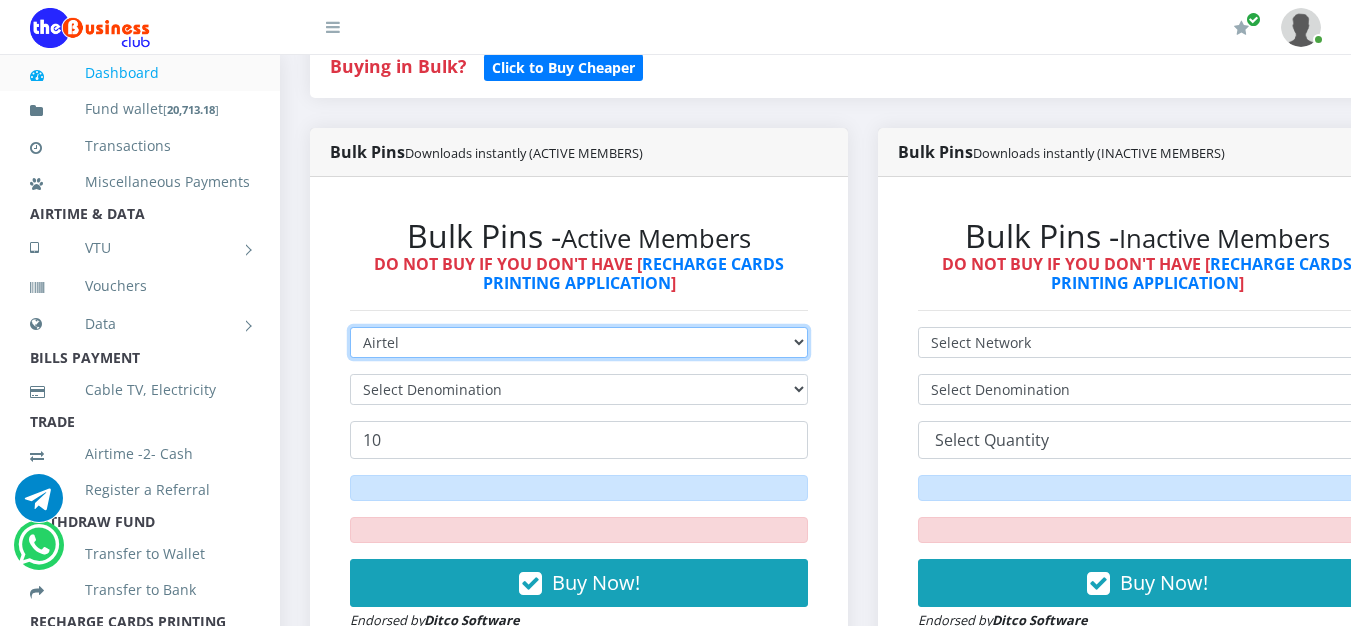 click on "Select Network
MTN
Globacom
9Mobile
Airtel" at bounding box center (579, 342) 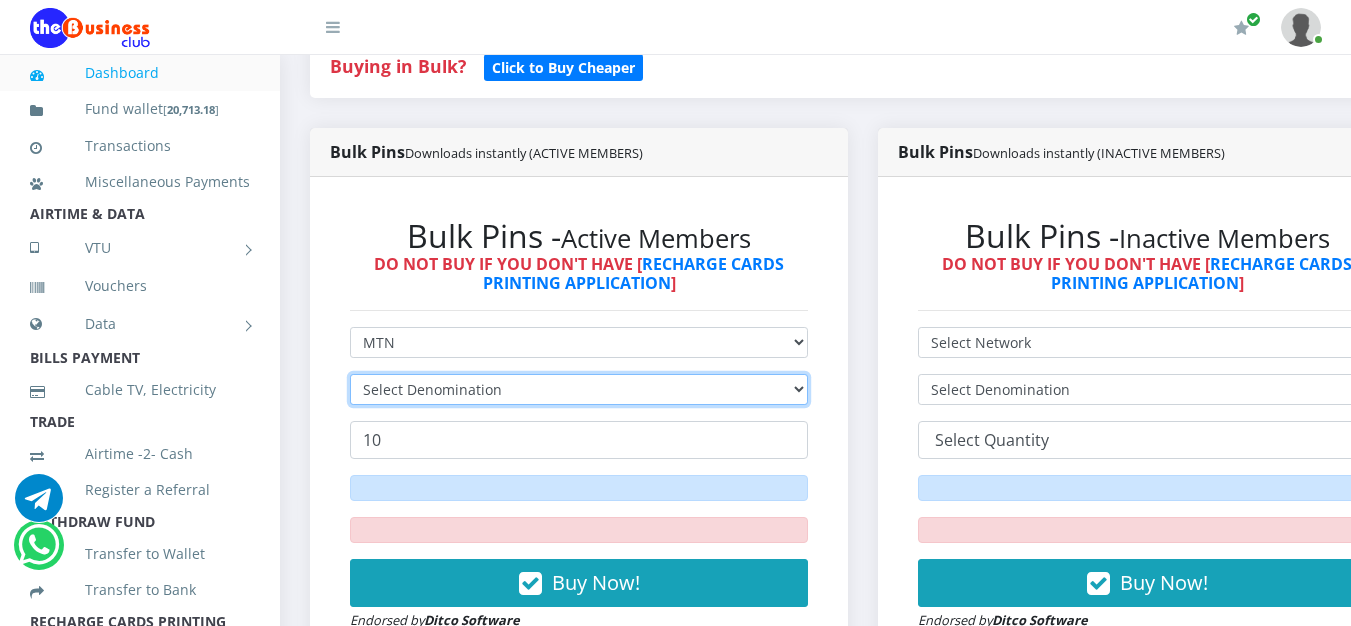 click on "Select Denomination" at bounding box center (579, 389) 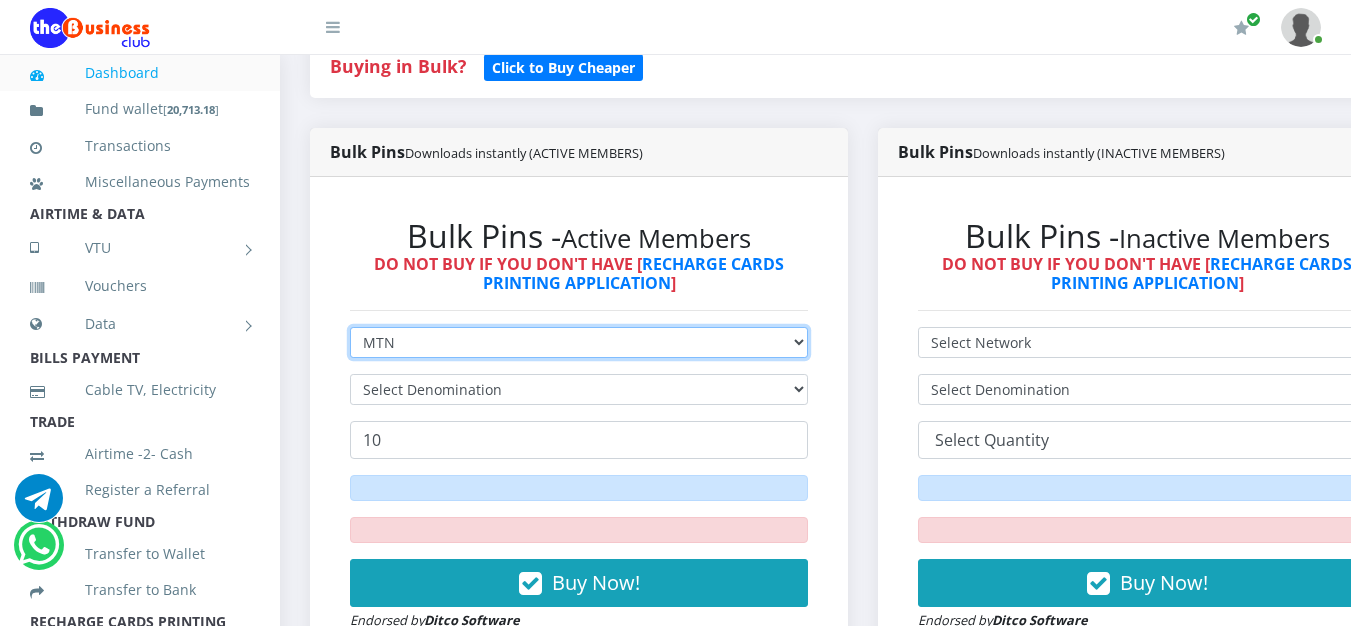click on "Select Network
MTN
Globacom
9Mobile
Airtel" at bounding box center (579, 342) 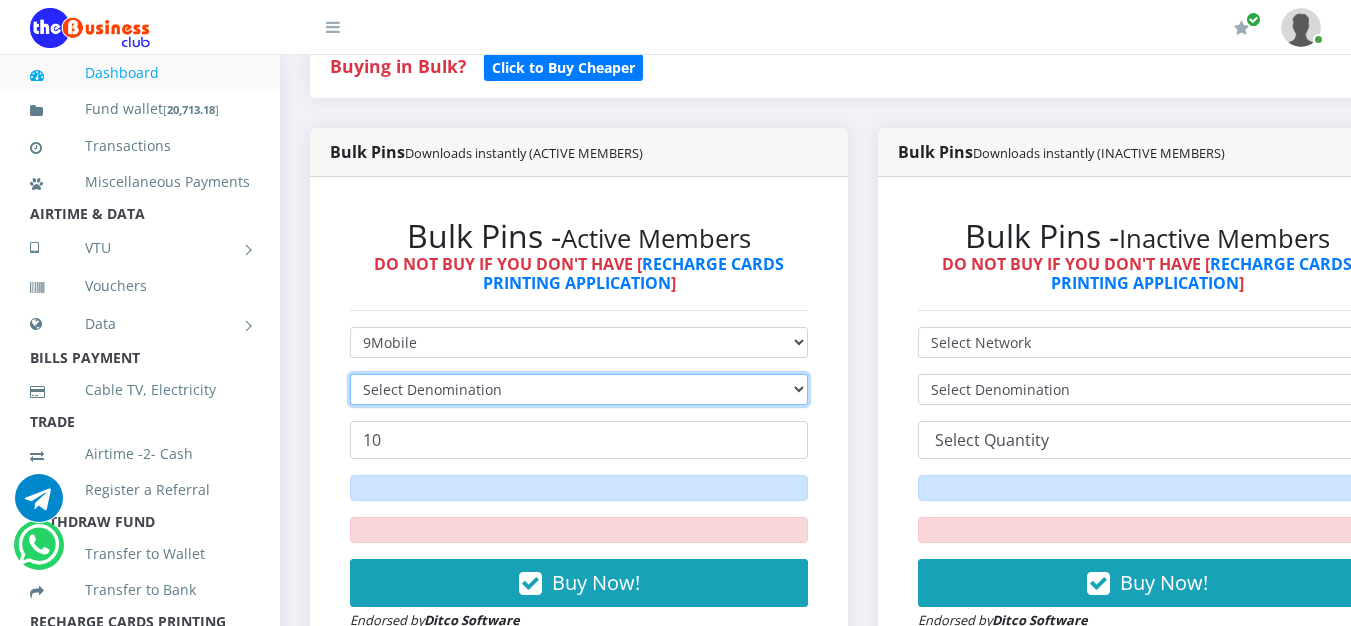 click on "Select Denomination" at bounding box center [579, 389] 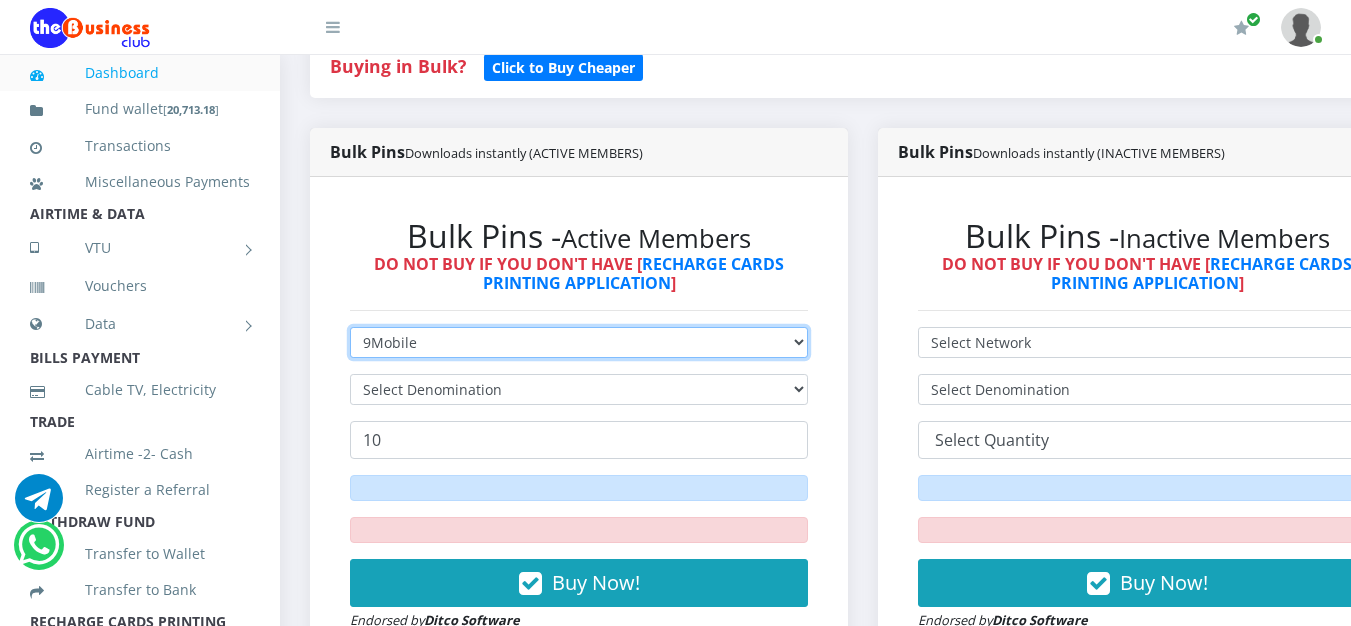 click on "Select Network
MTN
Globacom
9Mobile
Airtel" at bounding box center (579, 342) 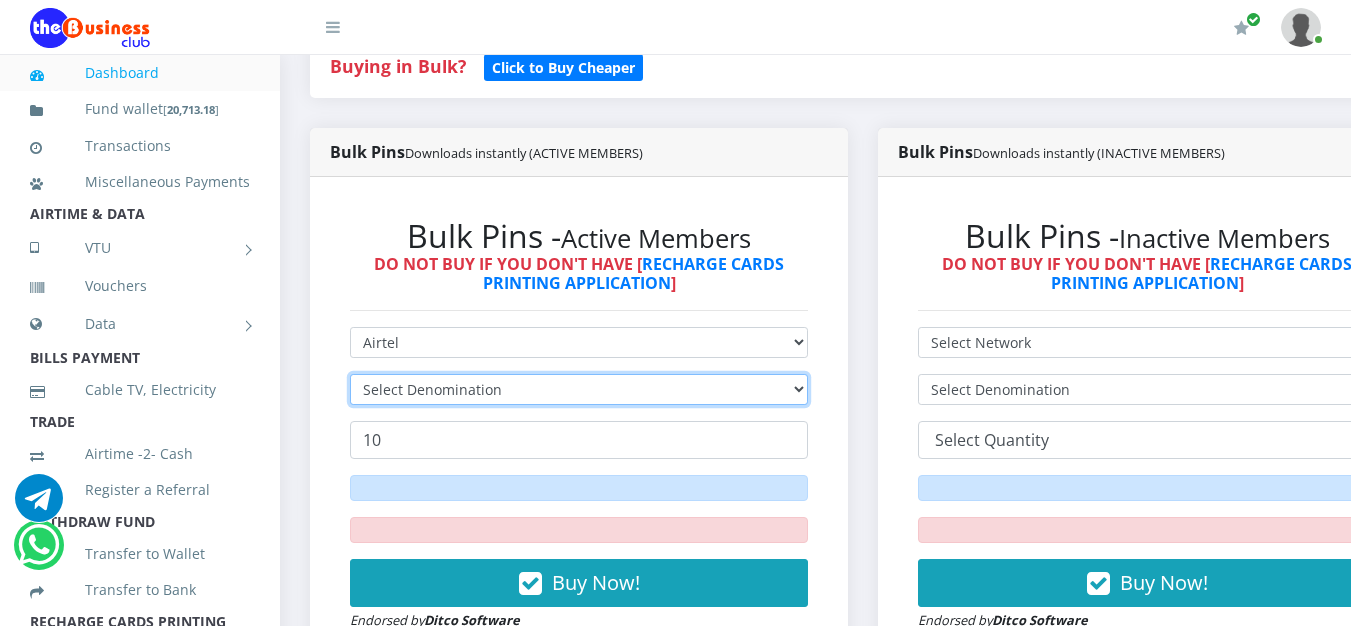 click on "Select Denomination" at bounding box center (579, 389) 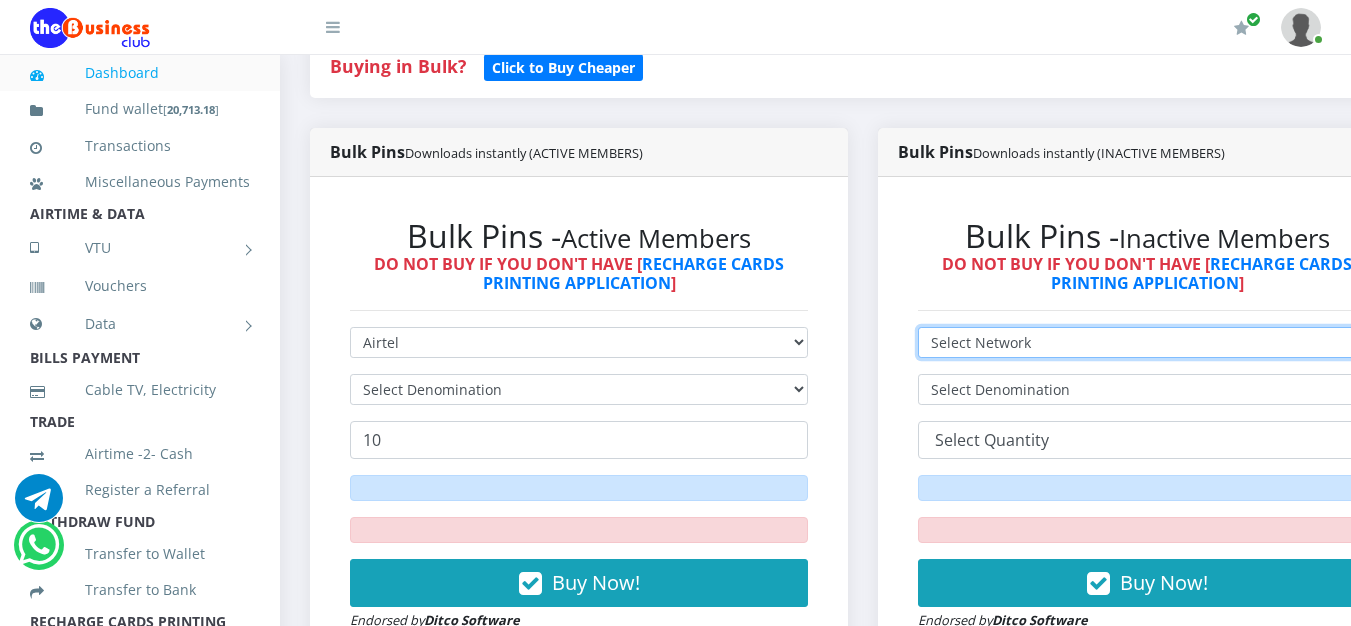click on "Select Network
MTN
Globacom
9Mobile
Airtel" at bounding box center (1147, 342) 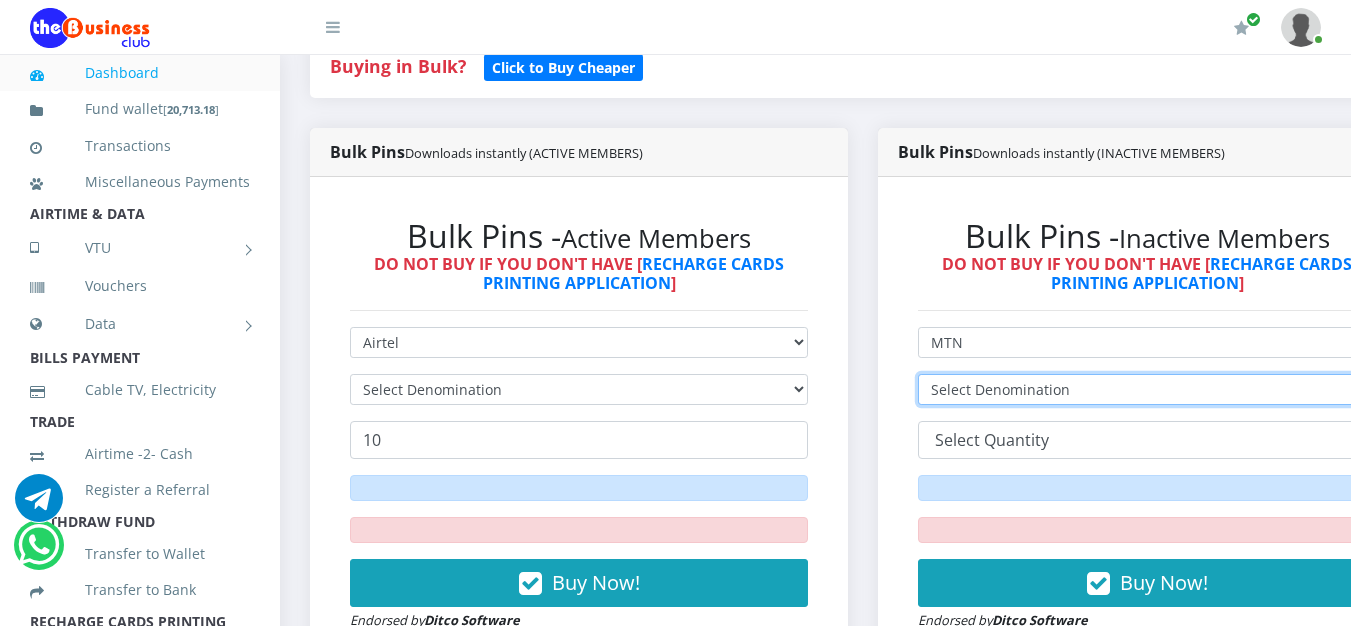 click on "Select Denomination" at bounding box center [1147, 389] 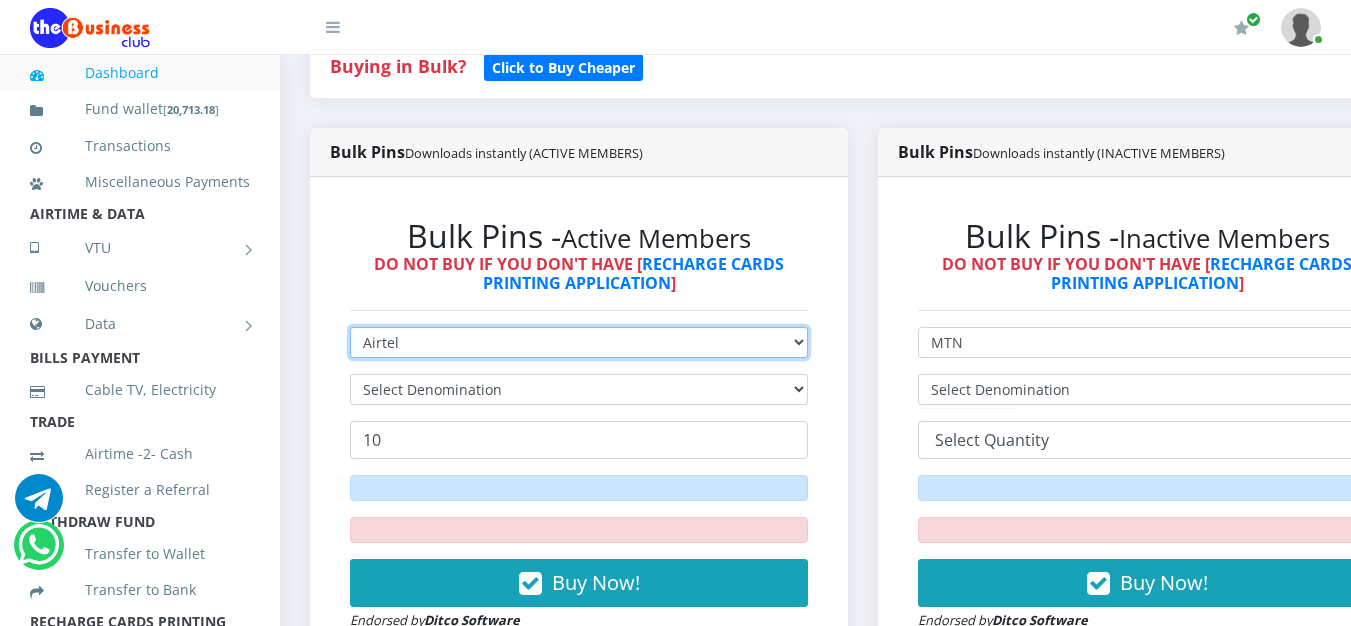click on "Select Network
MTN
Globacom
9Mobile
Airtel" at bounding box center (579, 342) 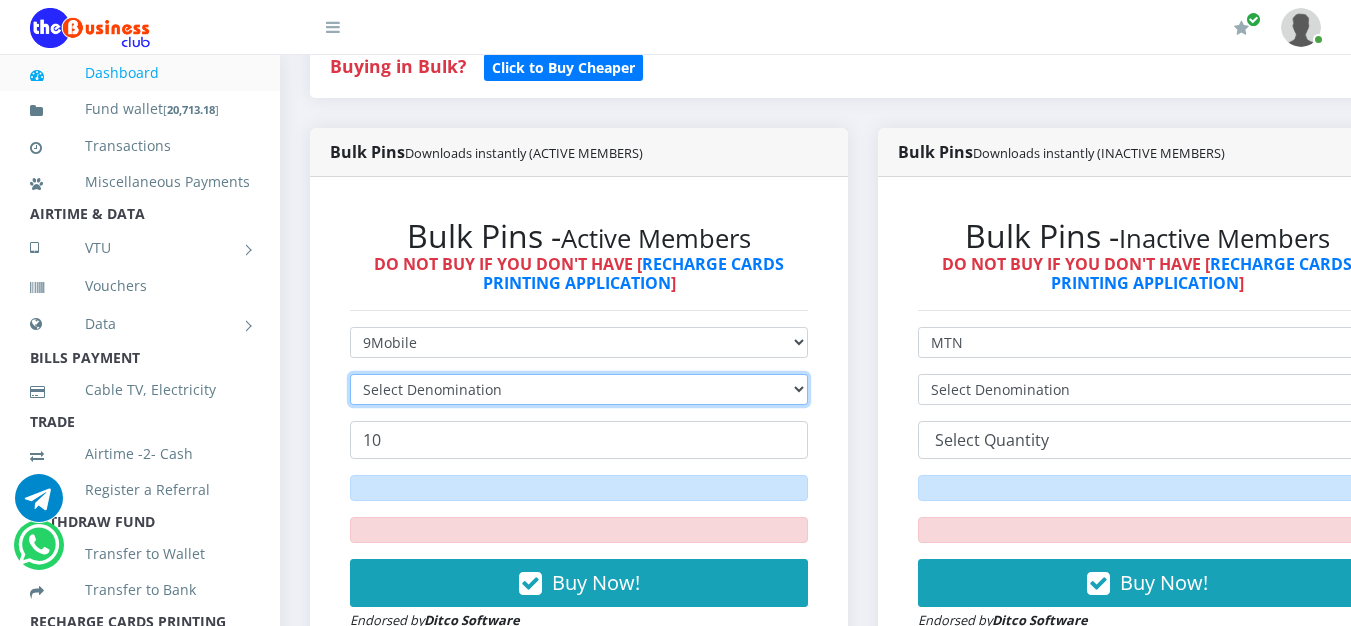 click on "Select Denomination" at bounding box center [579, 389] 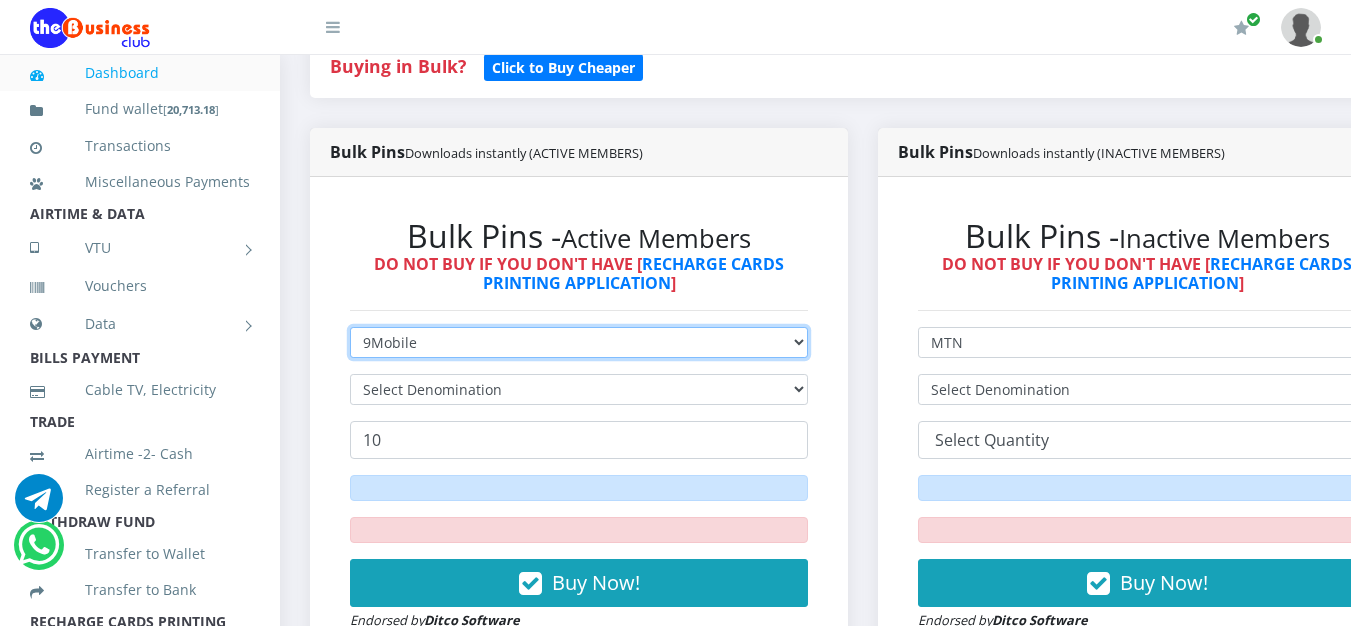 click on "Select Network
MTN
Globacom
9Mobile
Airtel" at bounding box center [579, 342] 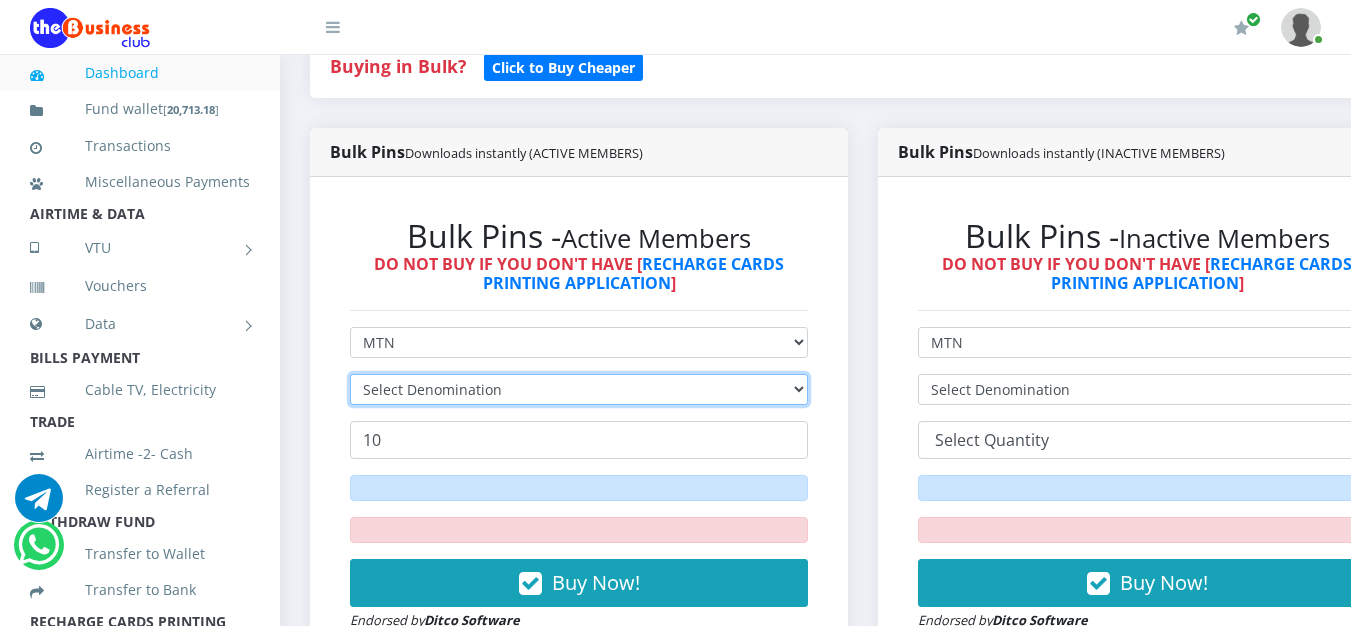 click on "Select Denomination" at bounding box center [579, 389] 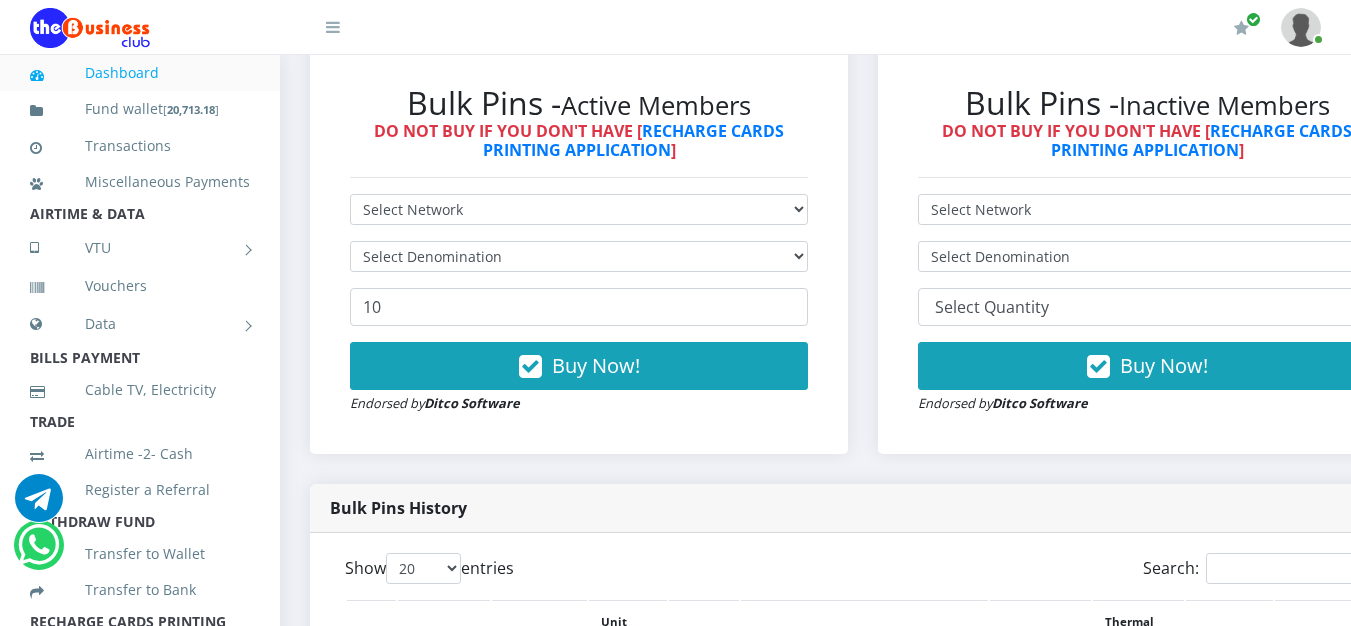 scroll, scrollTop: 0, scrollLeft: 0, axis: both 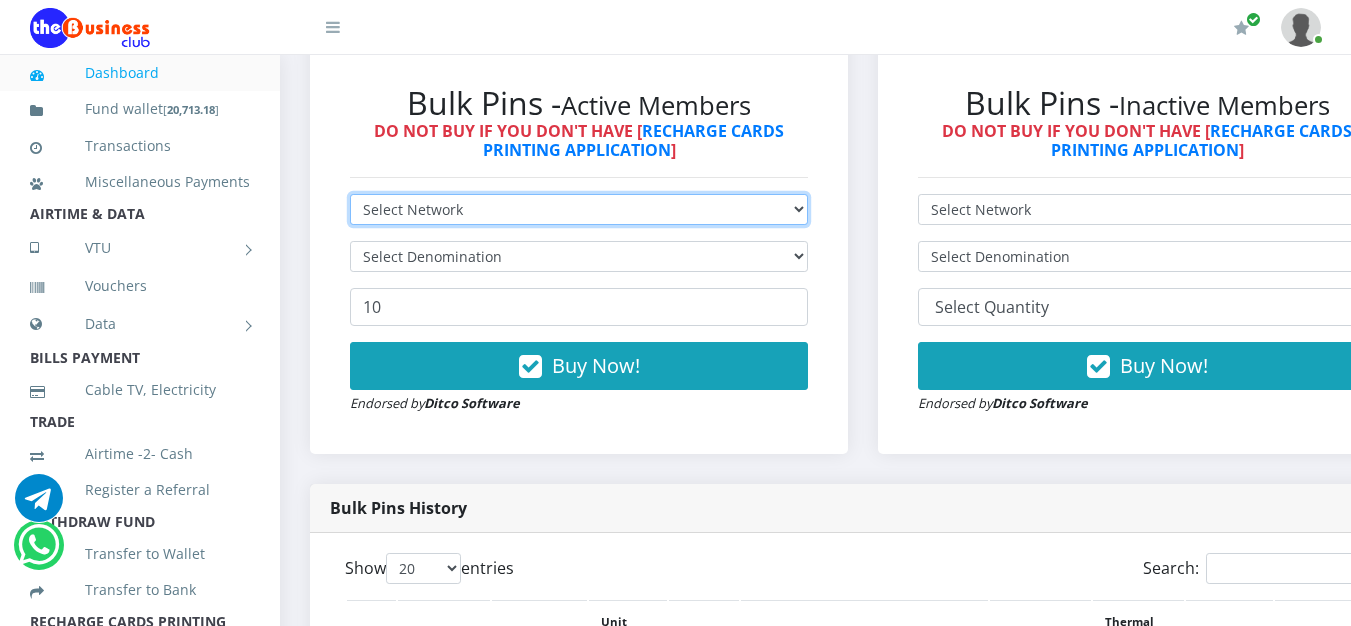 click on "Select Network
MTN
Globacom
9Mobile
Airtel" at bounding box center [579, 209] 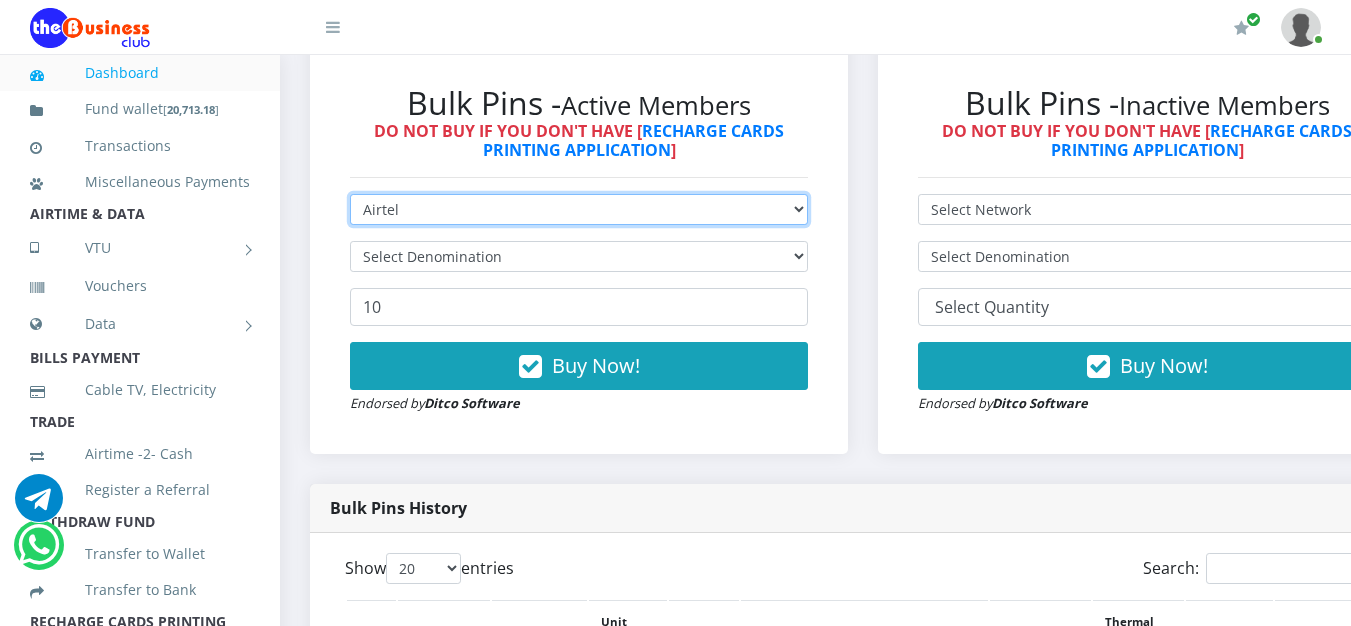 click on "Select Network
MTN
Globacom
9Mobile
Airtel" at bounding box center (579, 209) 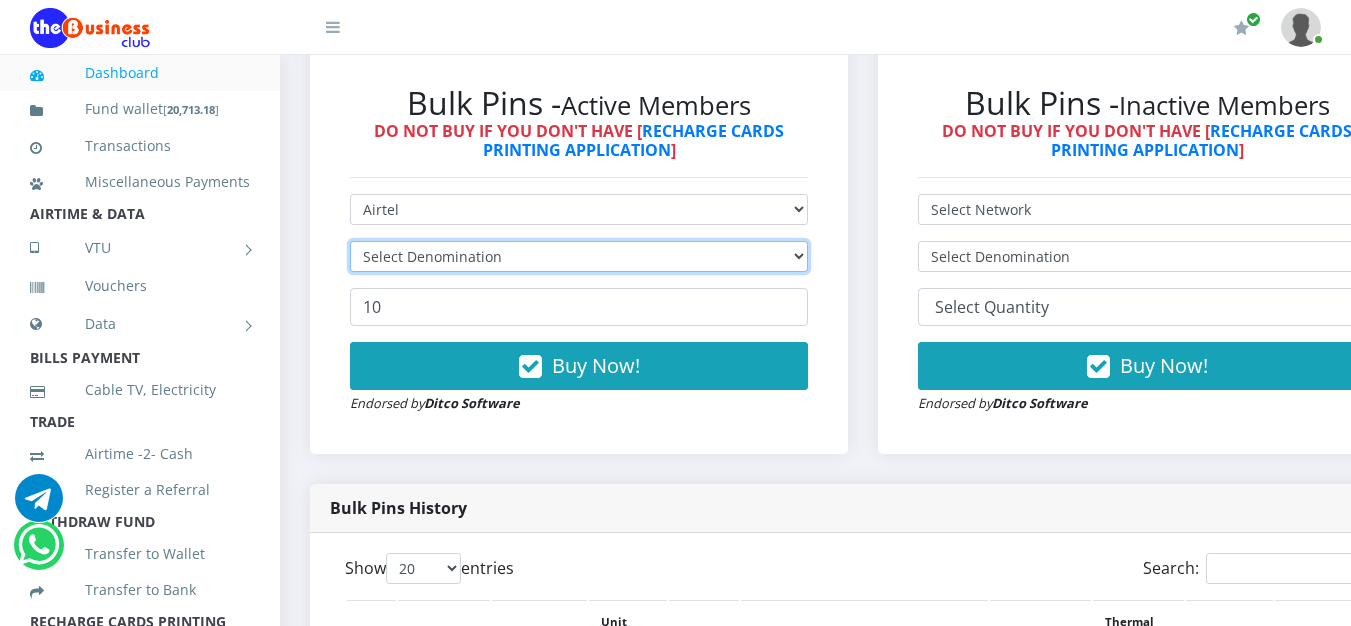 click on "Select Denomination" at bounding box center [579, 256] 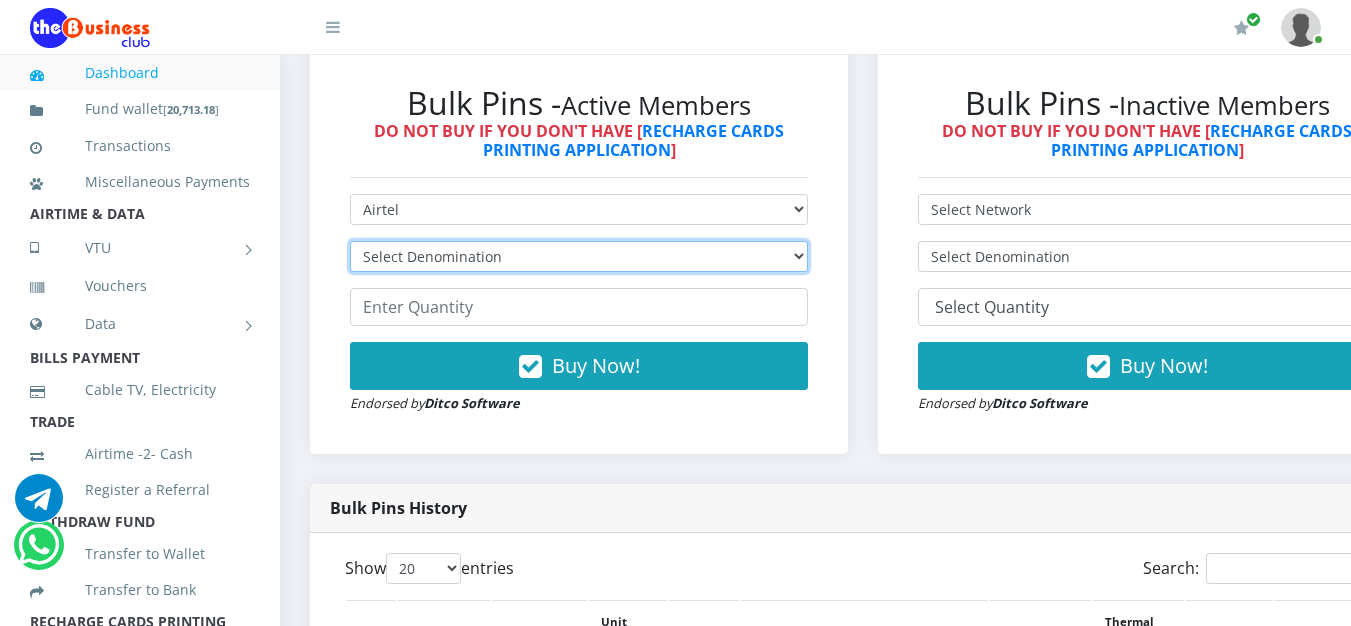 select on "192.76-200" 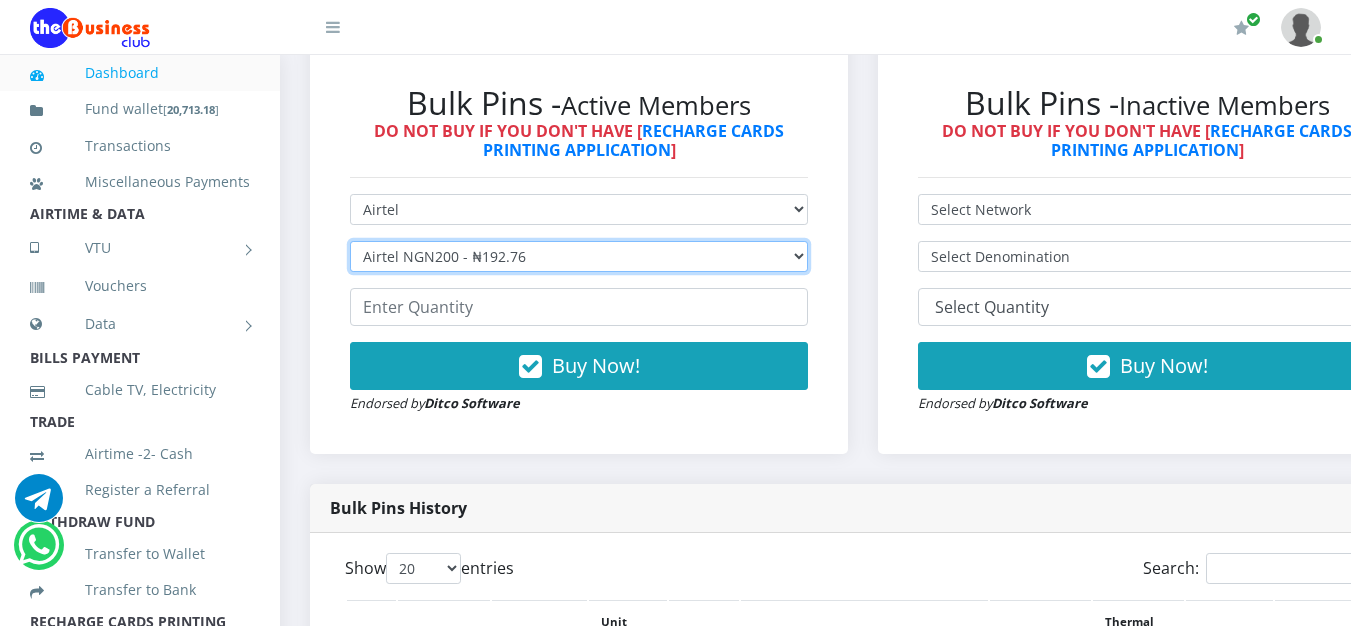 click on "Select Denomination Airtel NGN100 - ₦96.38 Airtel NGN200 - ₦192.76 Airtel NGN500 - ₦481.90 Airtel NGN1000 - ₦963.80" at bounding box center [579, 256] 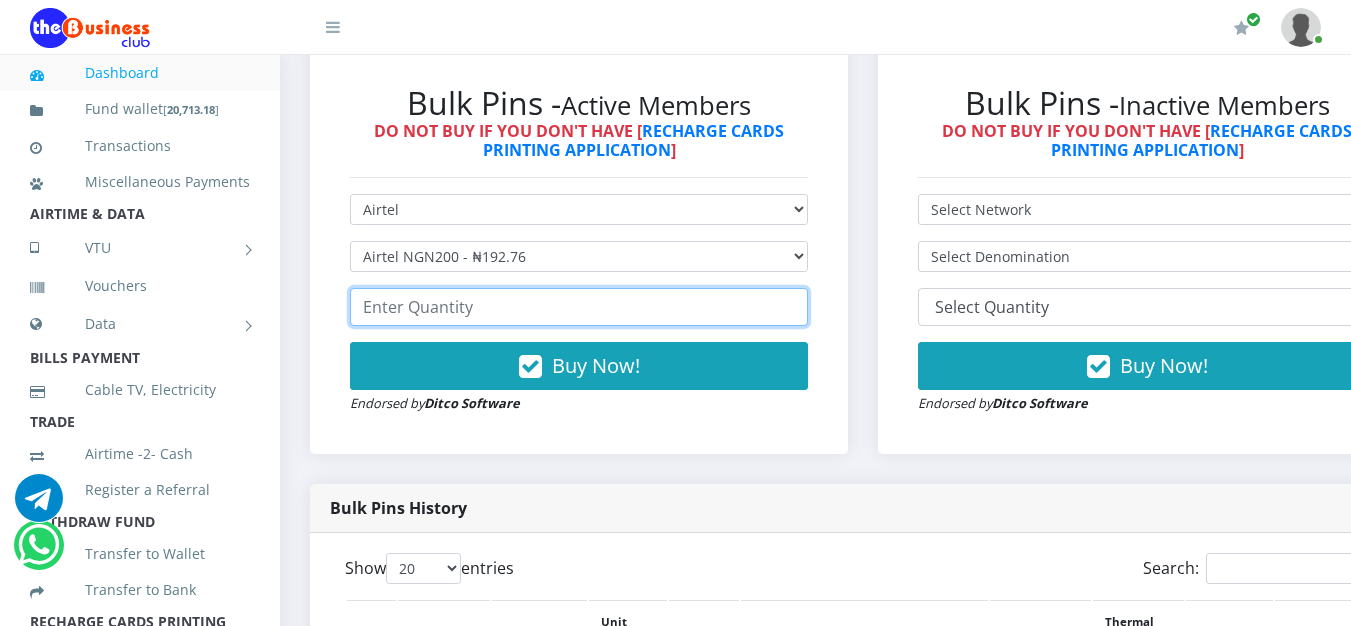 click at bounding box center (579, 307) 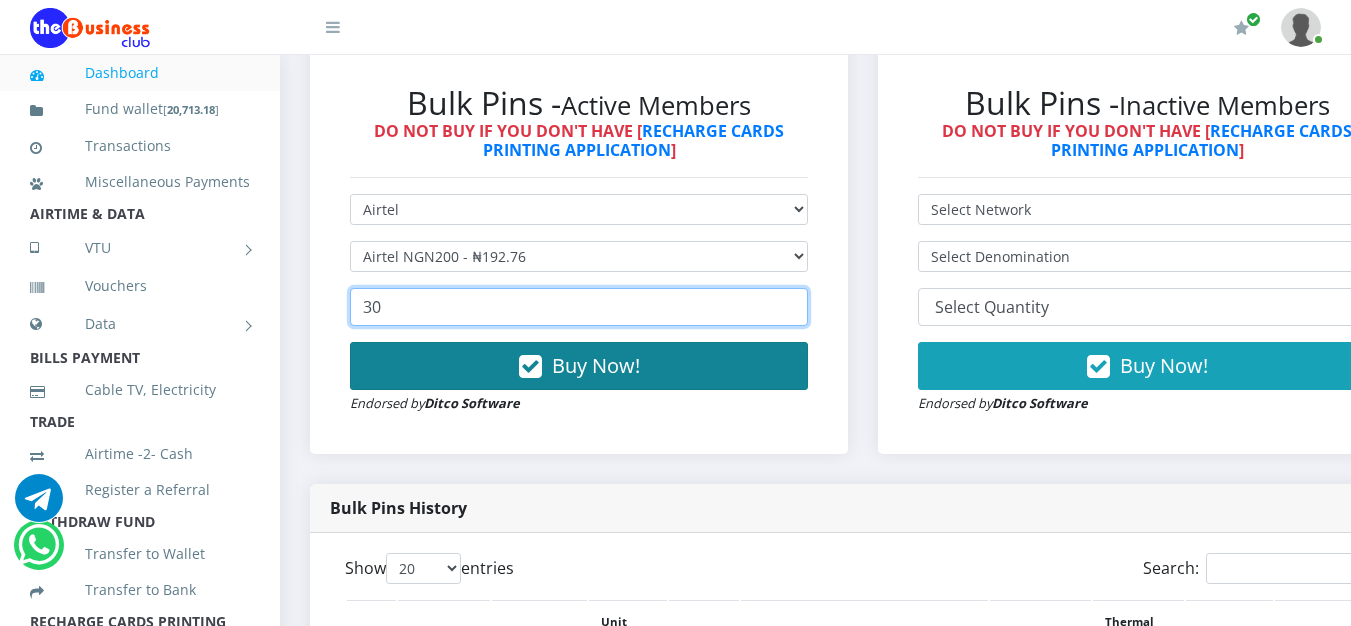 type on "30" 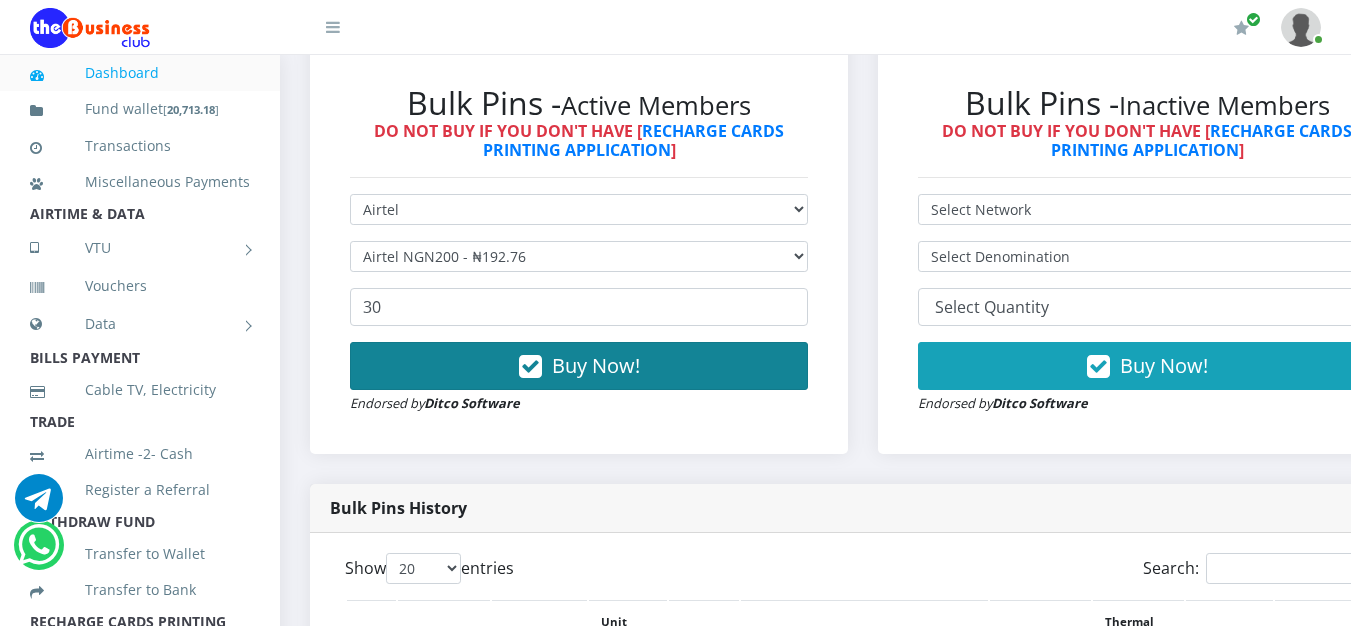click on "Buy Now!" at bounding box center (596, 365) 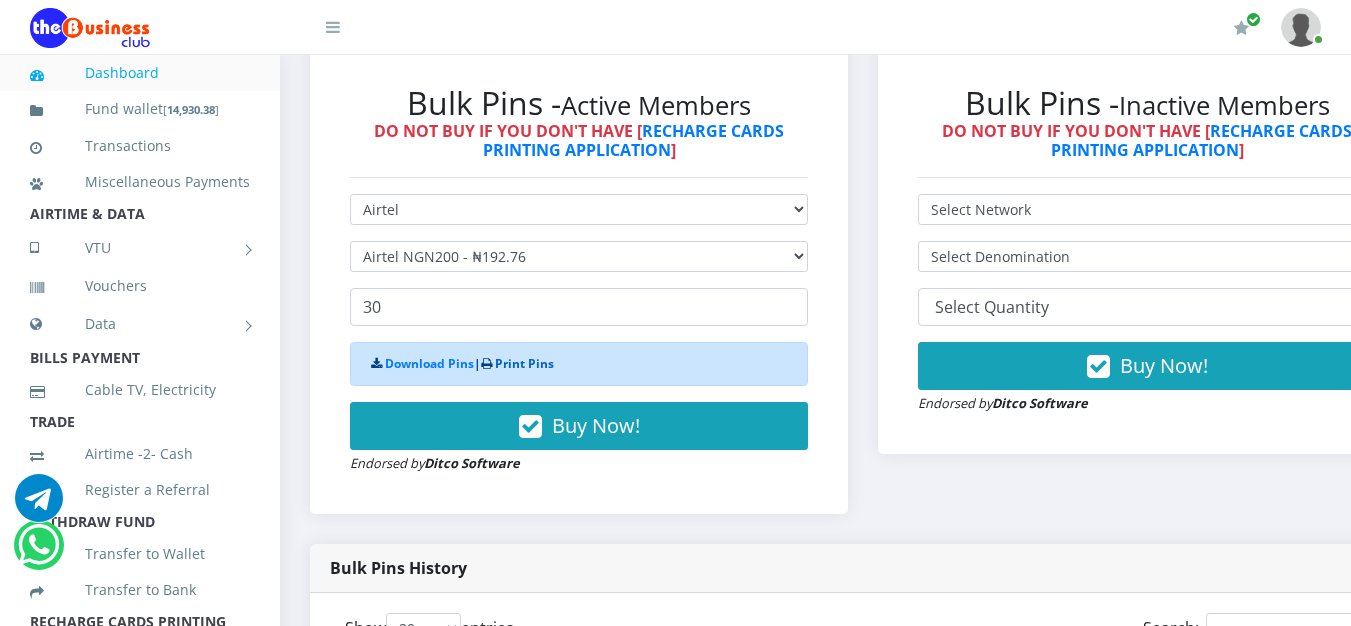 click on "Print Pins" at bounding box center (524, 363) 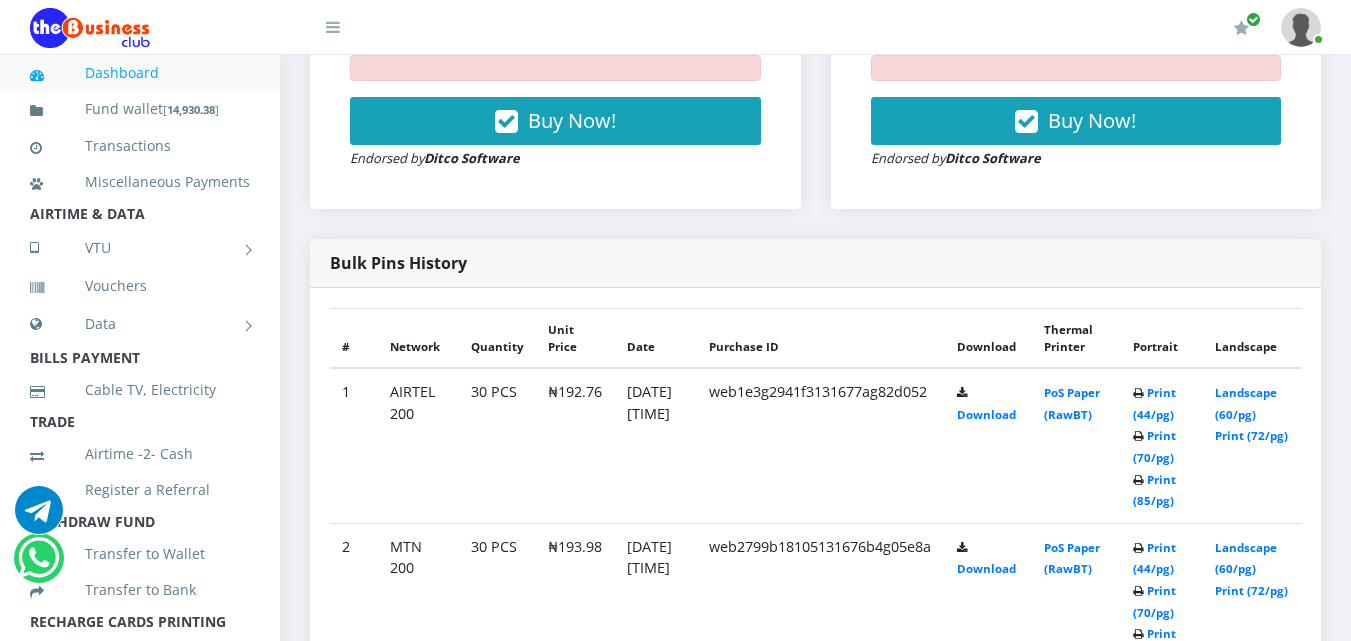 scroll, scrollTop: 982, scrollLeft: 0, axis: vertical 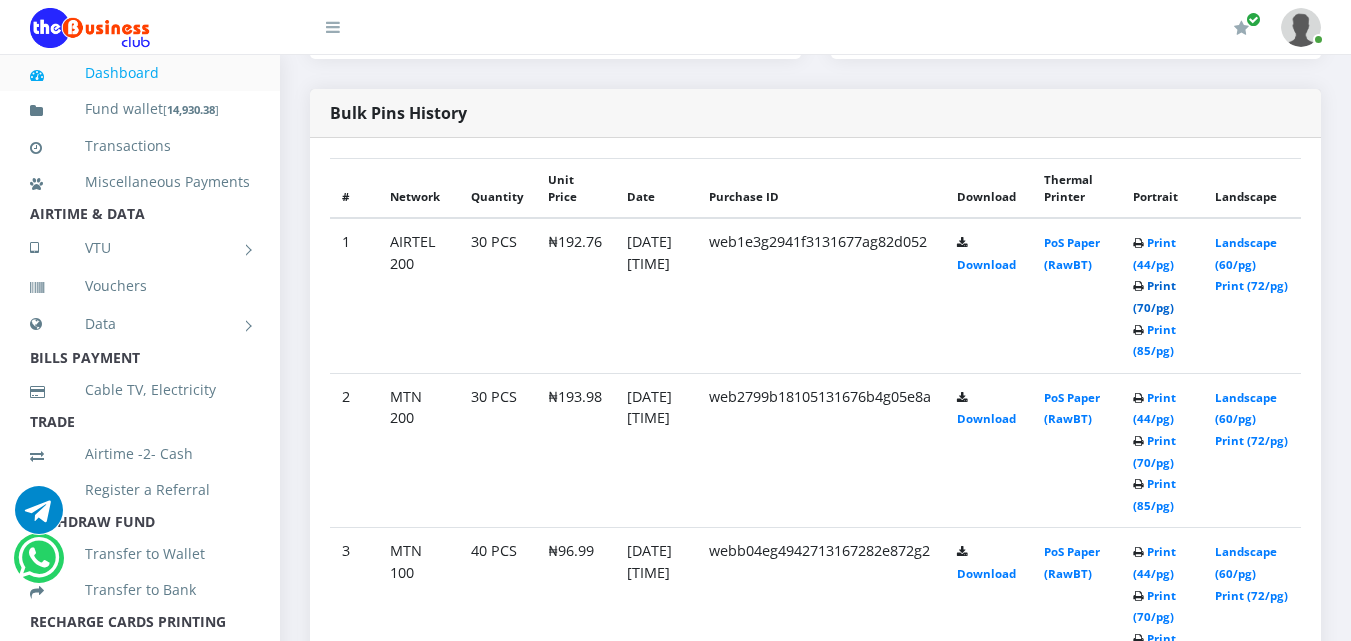 click on "Print (70/pg)" at bounding box center [1154, 296] 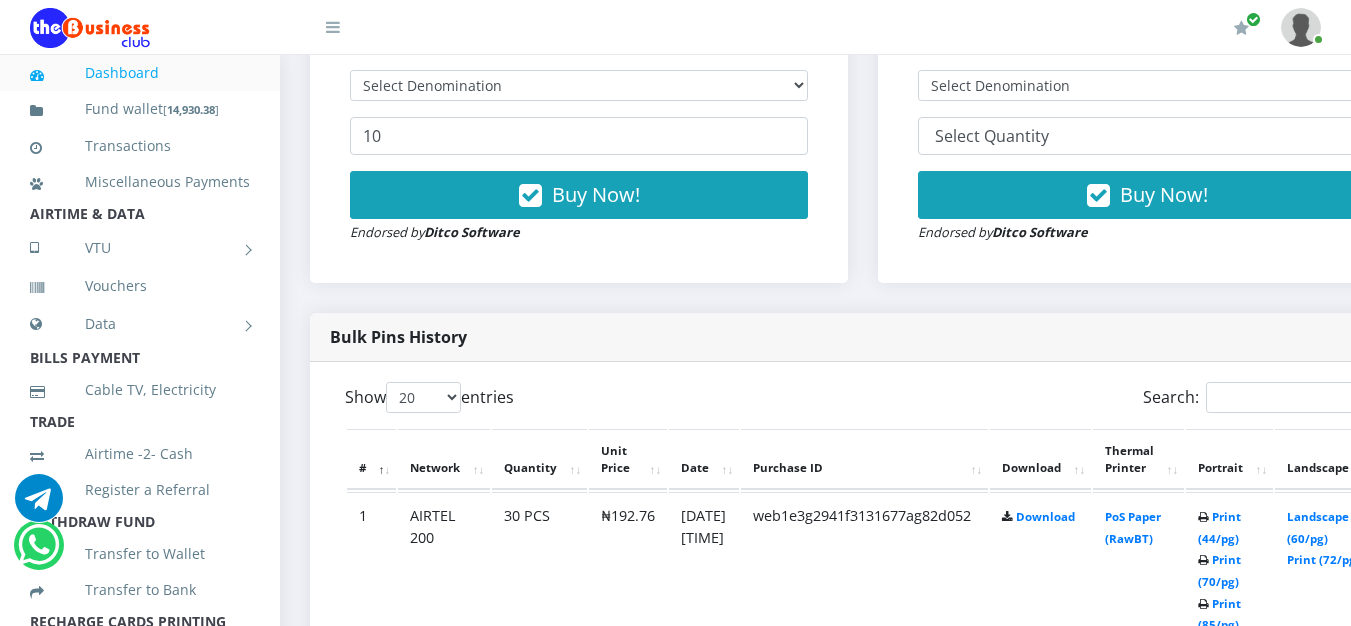 scroll, scrollTop: 700, scrollLeft: 0, axis: vertical 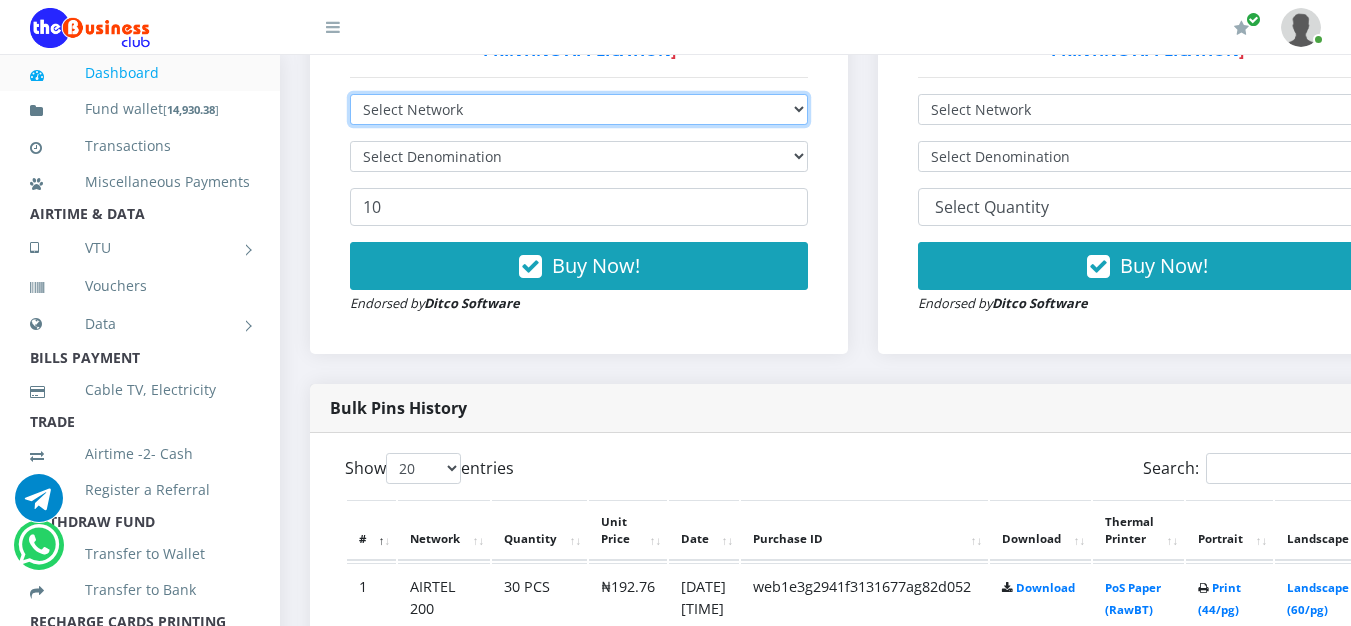 click on "Select Network
MTN
Globacom
9Mobile
Airtel" at bounding box center [579, 109] 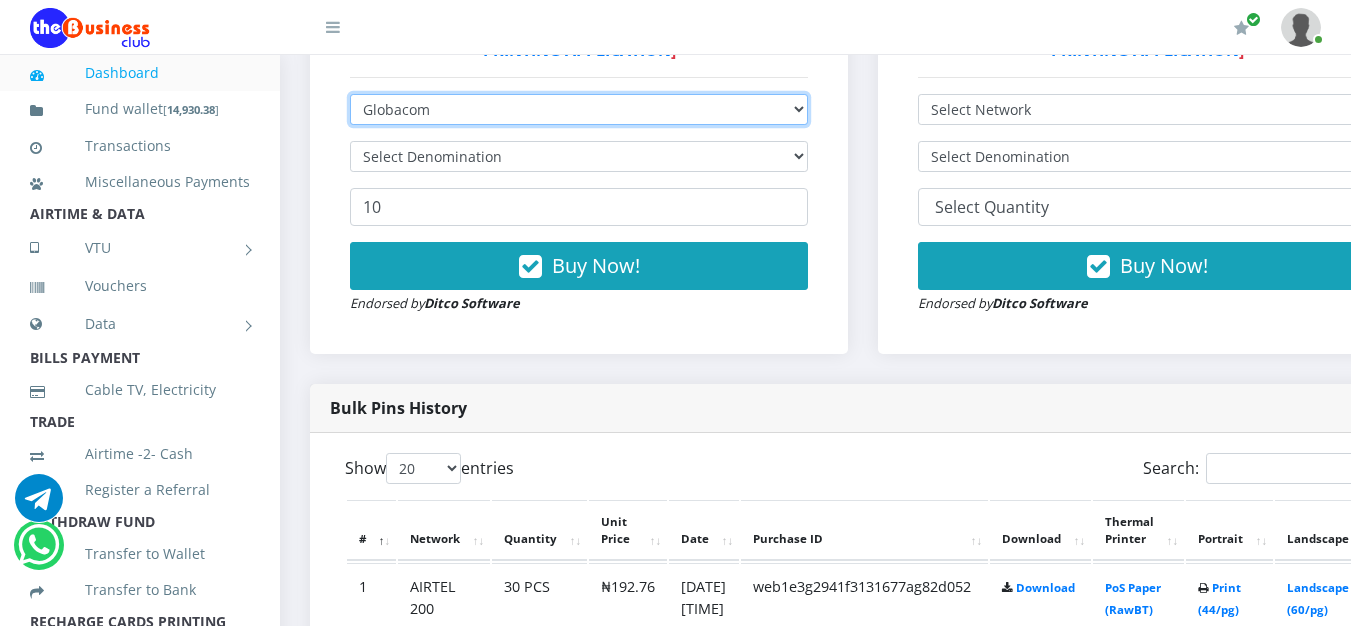 click on "Select Network
MTN
Globacom
9Mobile
Airtel" at bounding box center [579, 109] 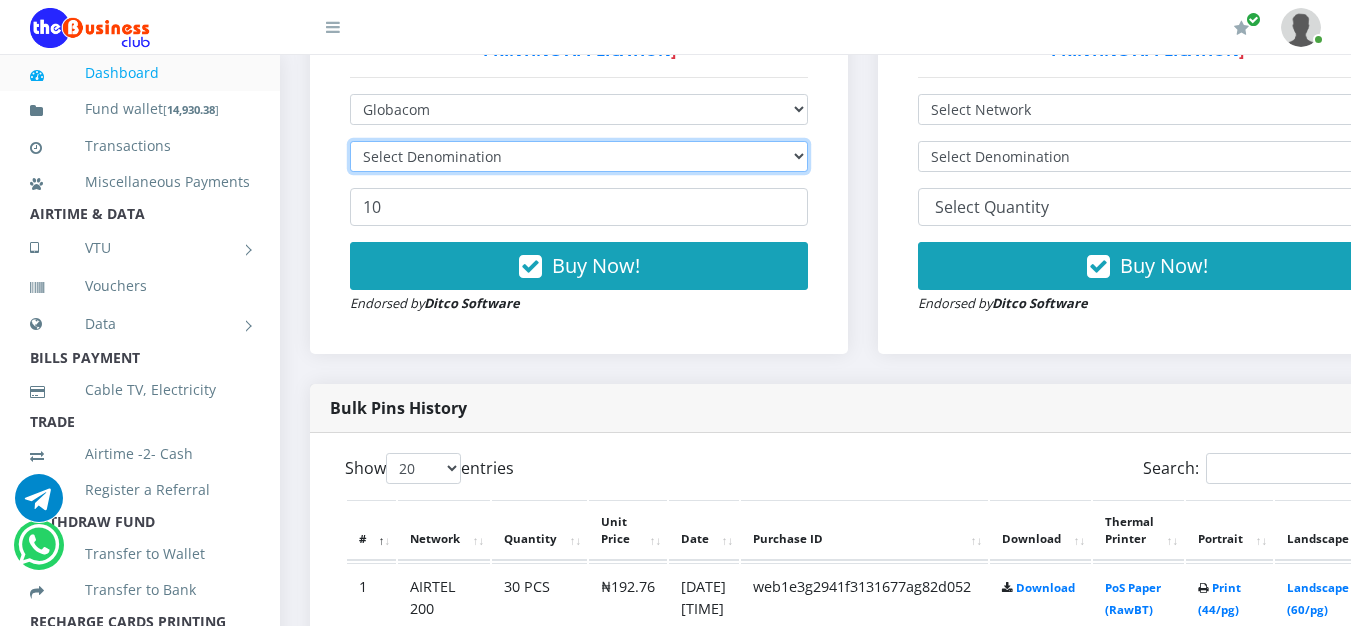 click on "Select Denomination" at bounding box center (579, 156) 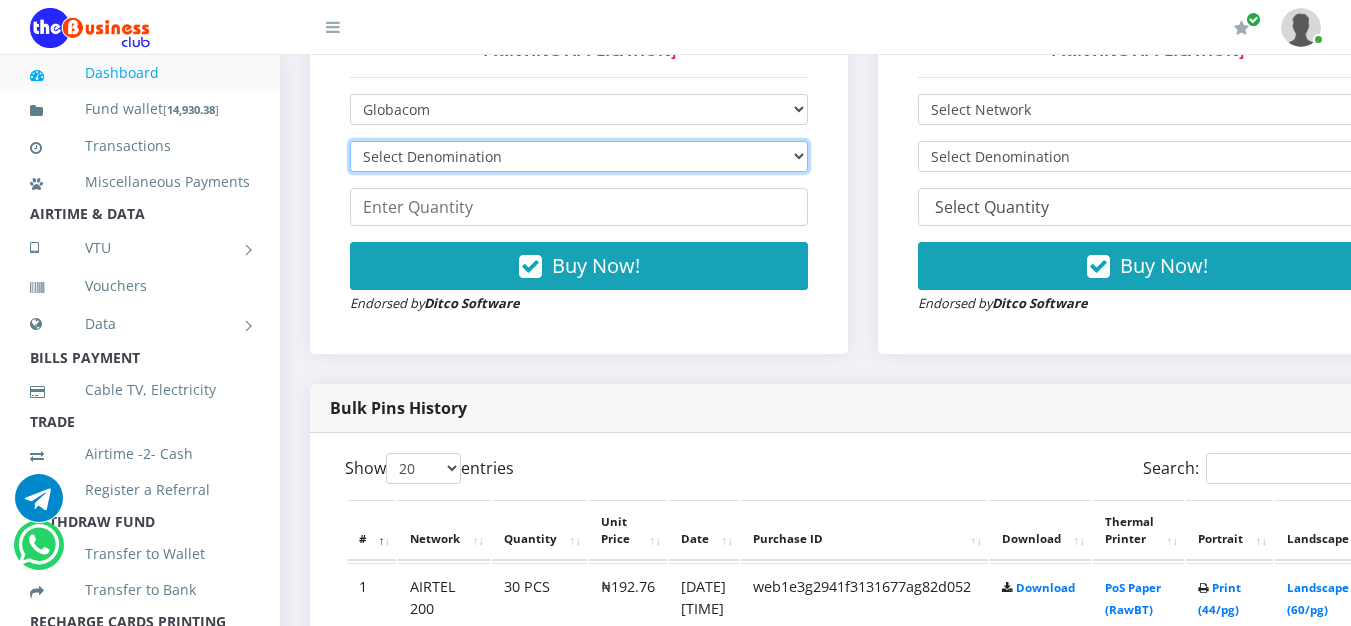 select on "96.55-100" 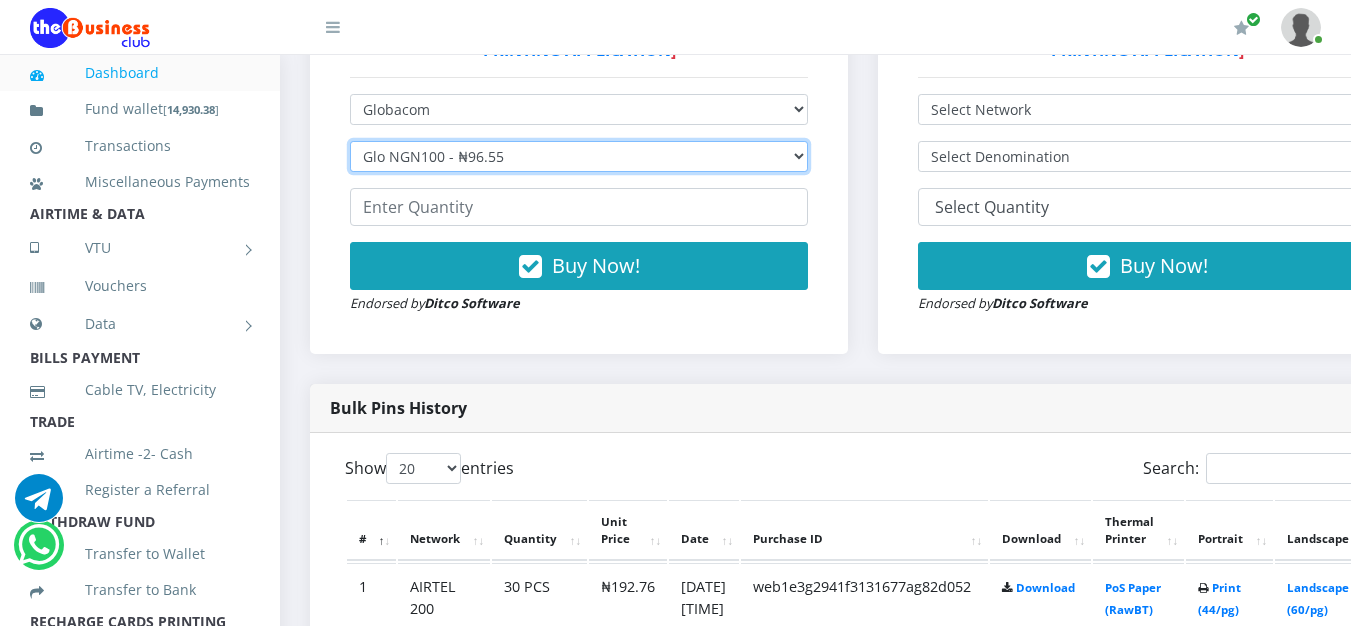 click on "Select Denomination Glo NGN100 - ₦96.55 Glo NGN200 - ₦193.10 Glo NGN500 - ₦482.75 Glo NGN1000 - ₦965.50" at bounding box center (579, 156) 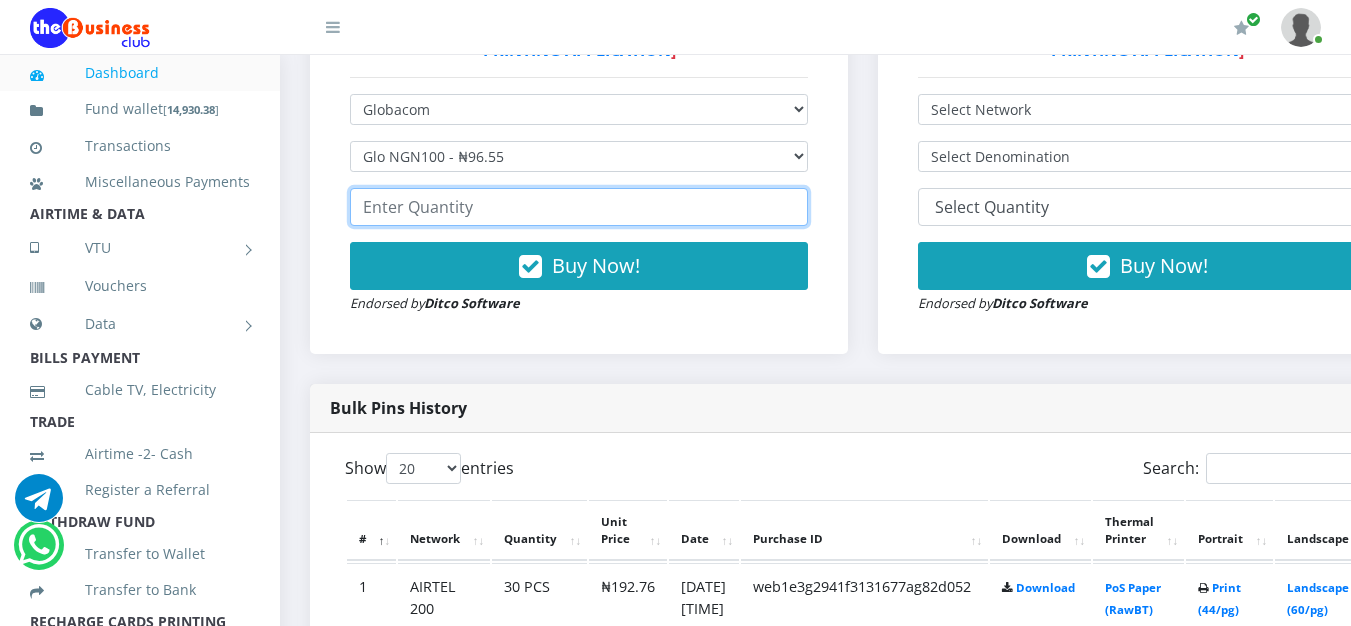 click at bounding box center (579, 207) 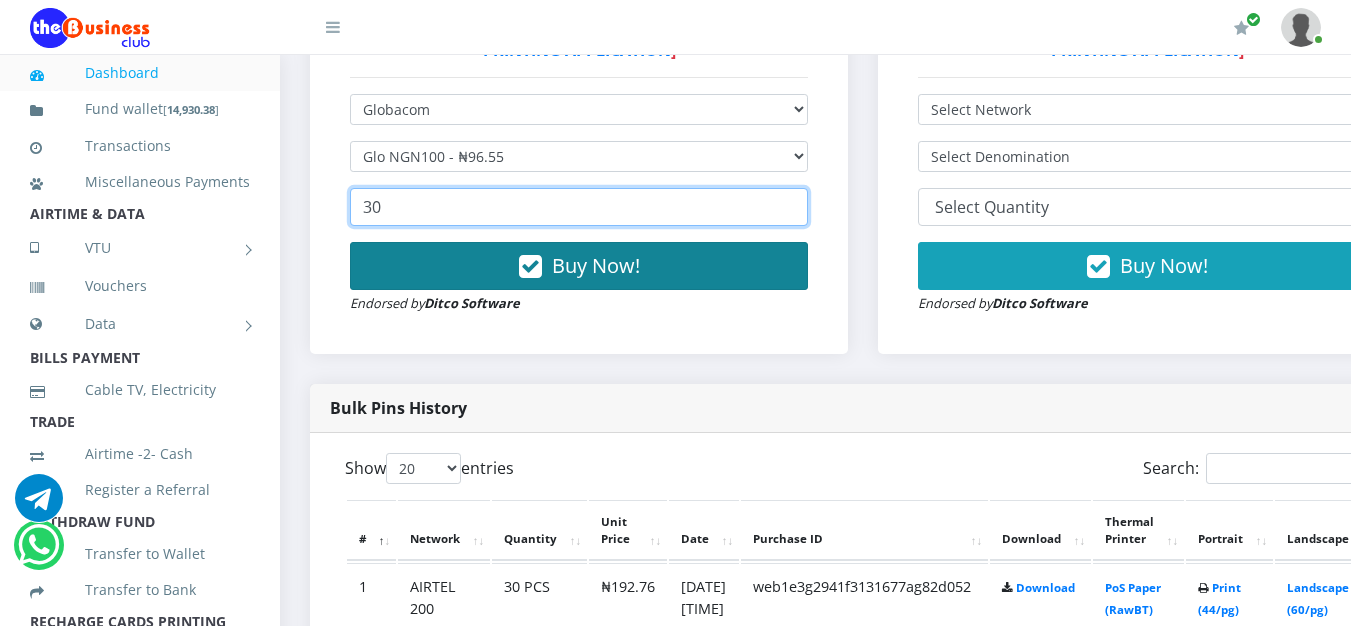 type on "30" 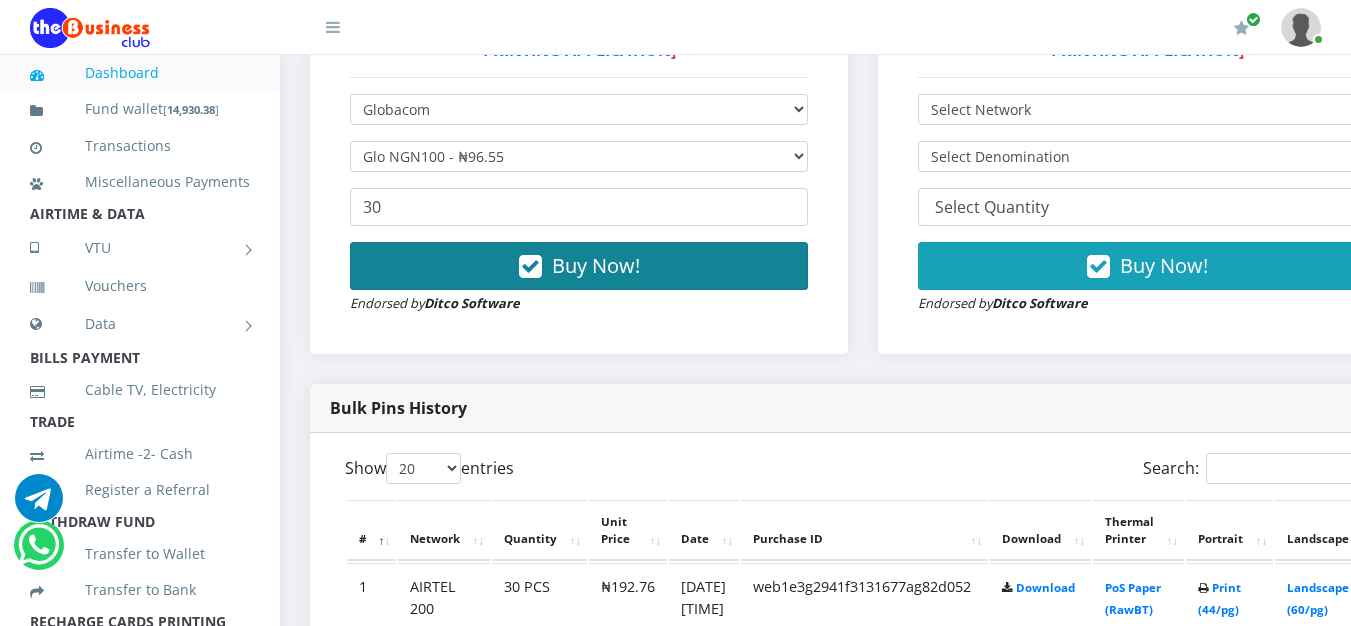 click on "Buy Now!" at bounding box center [596, 265] 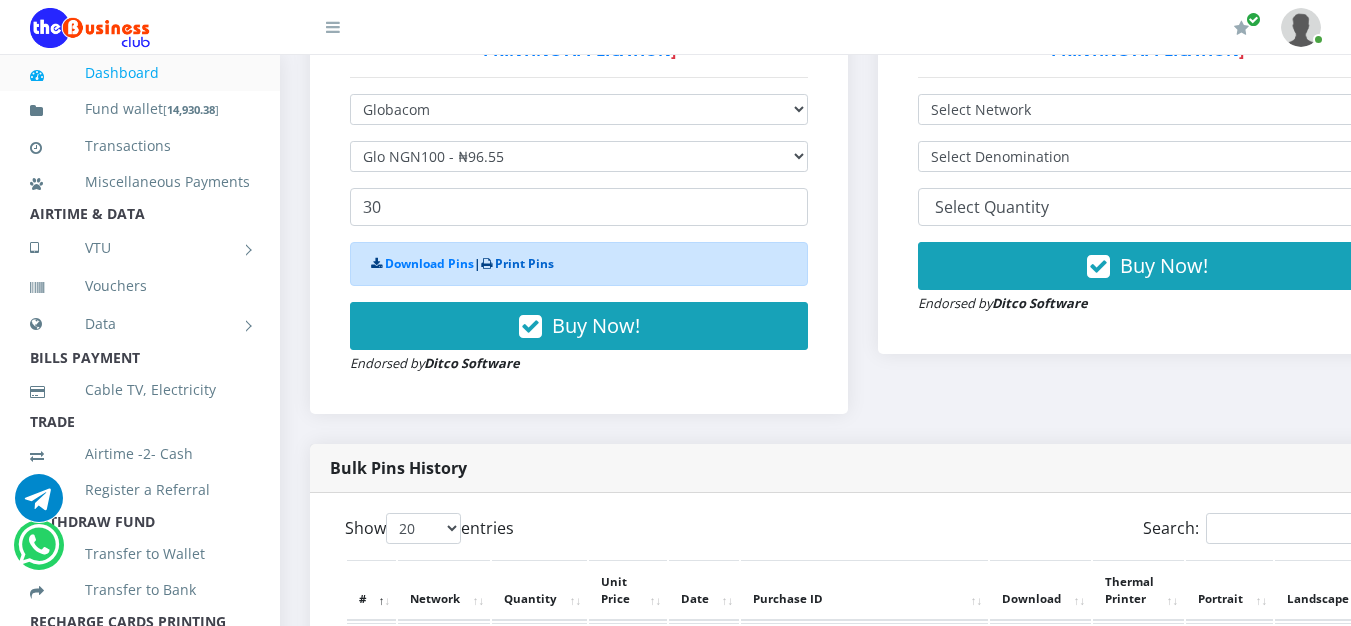 click on "Print Pins" at bounding box center (524, 263) 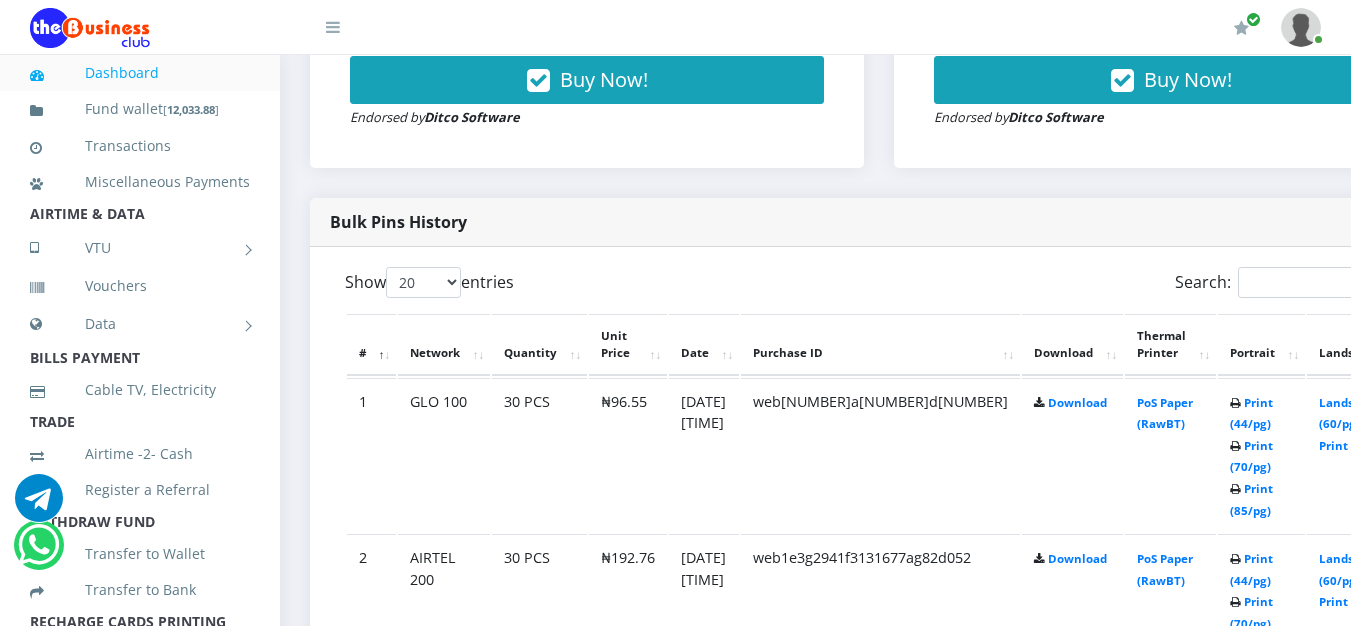 scroll, scrollTop: 903, scrollLeft: 0, axis: vertical 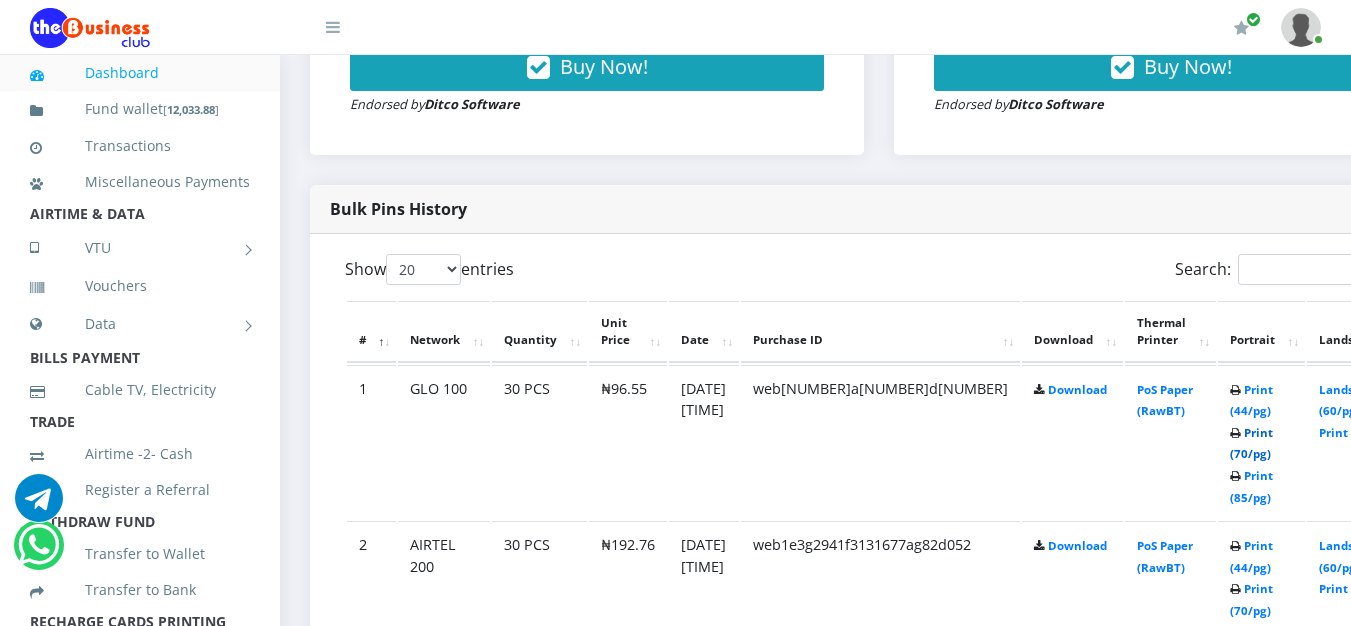 click on "Print (70/pg)" at bounding box center [1251, 443] 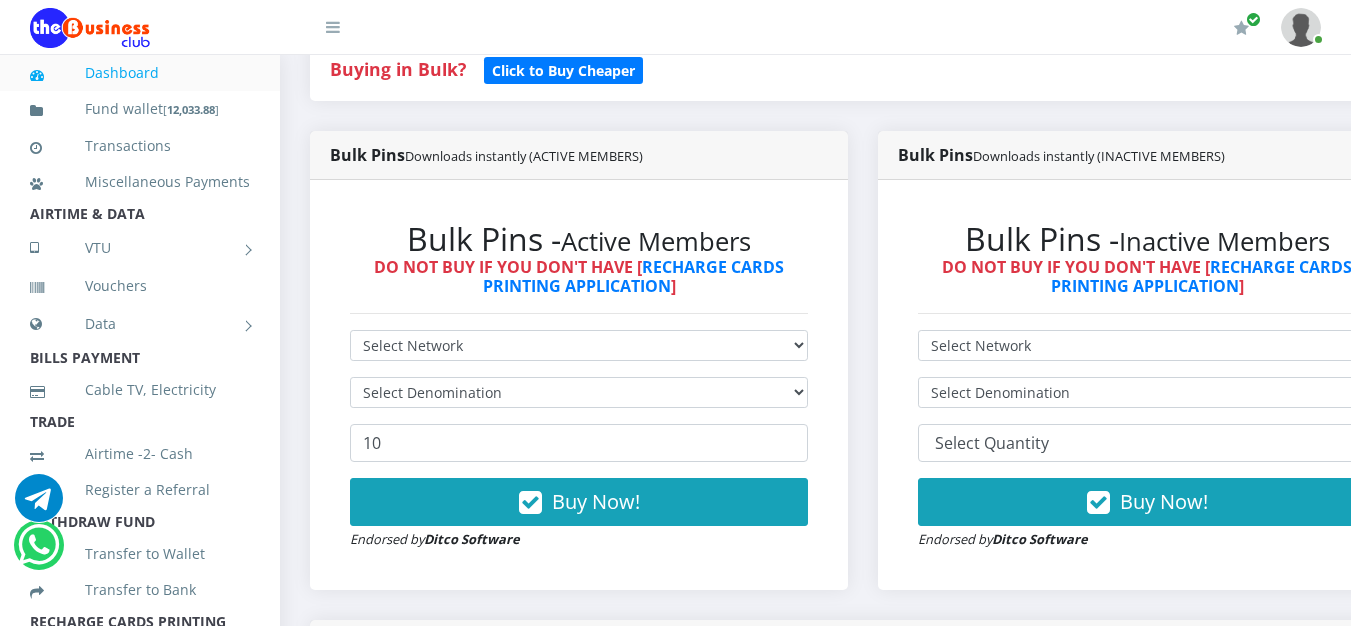 scroll, scrollTop: 521, scrollLeft: 0, axis: vertical 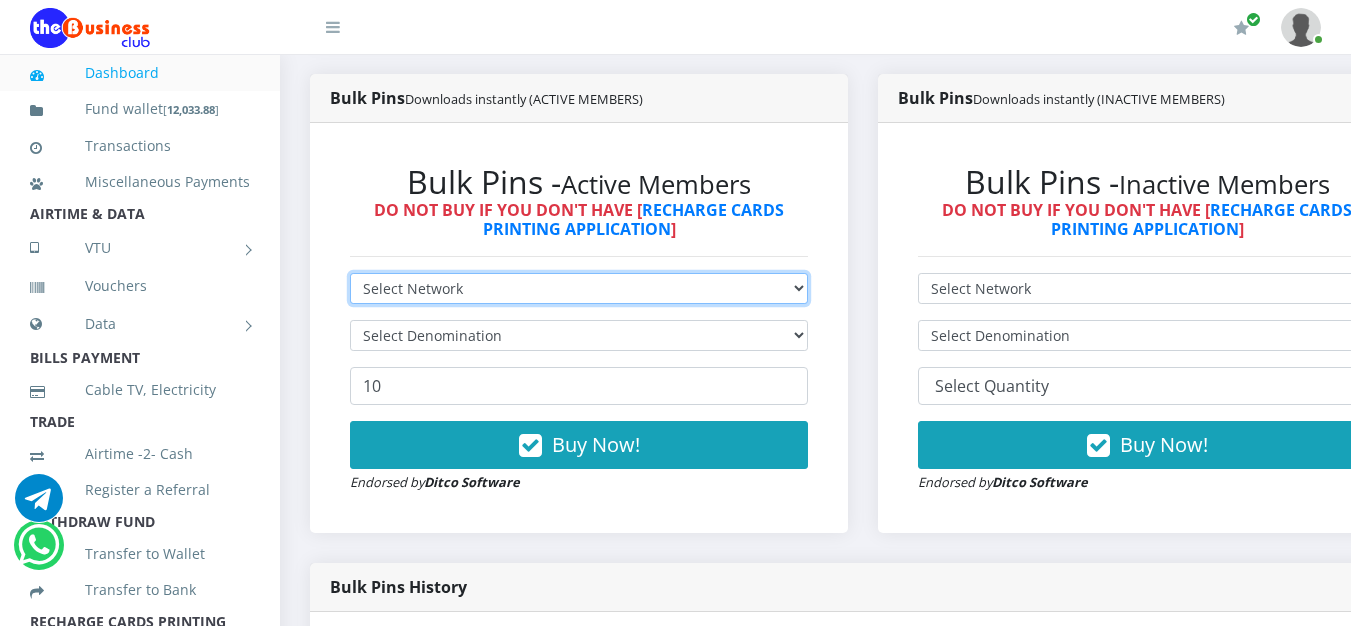 click on "Select Network
MTN
Globacom
9Mobile
Airtel" at bounding box center (579, 288) 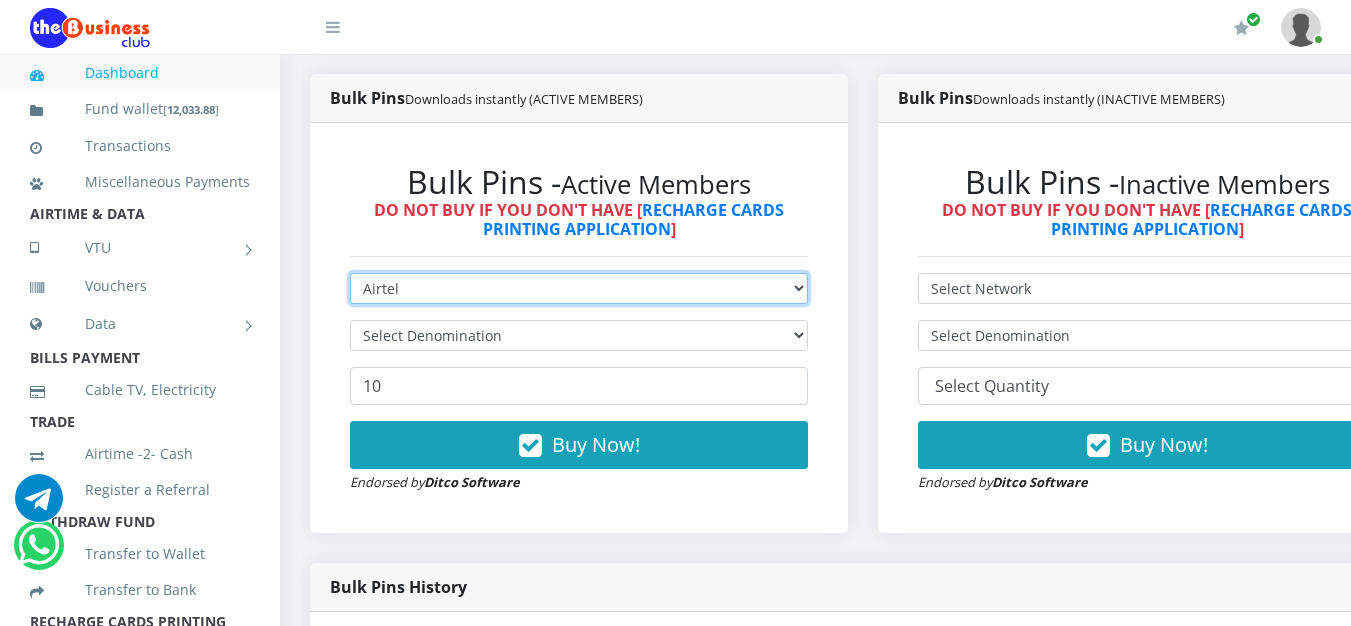 click on "Select Network
MTN
Globacom
9Mobile
Airtel" at bounding box center [579, 288] 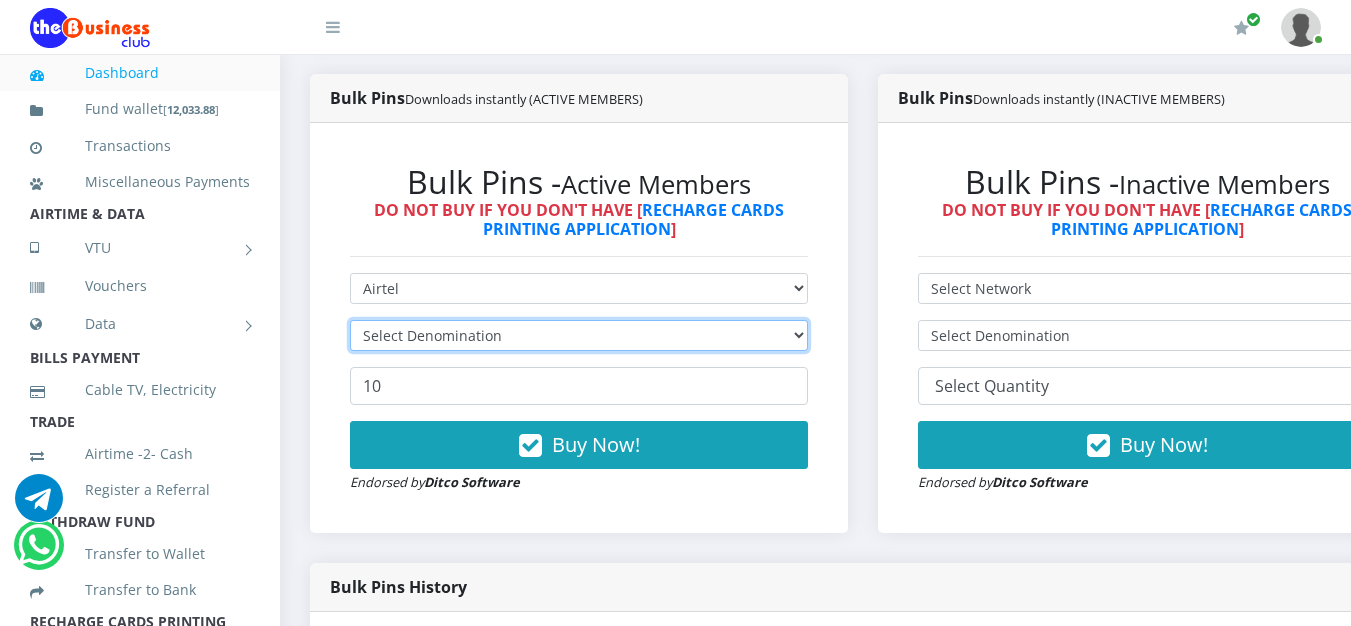 click on "Select Denomination" at bounding box center (579, 335) 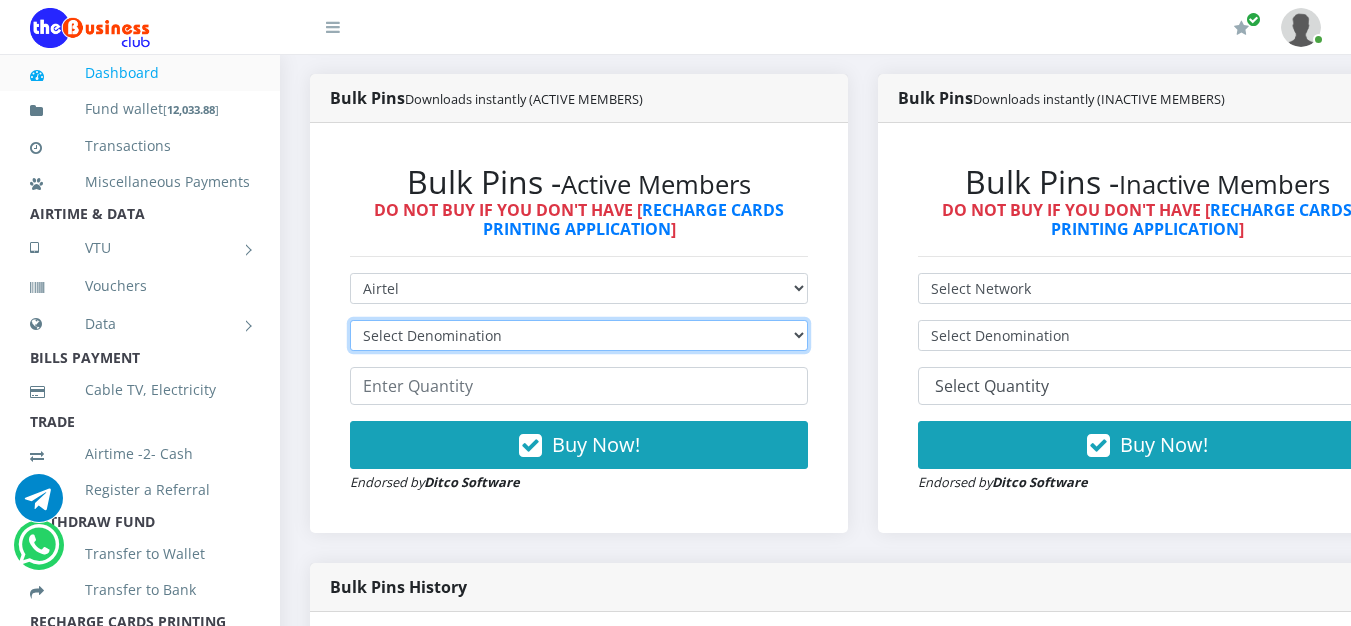 select on "481.9-500" 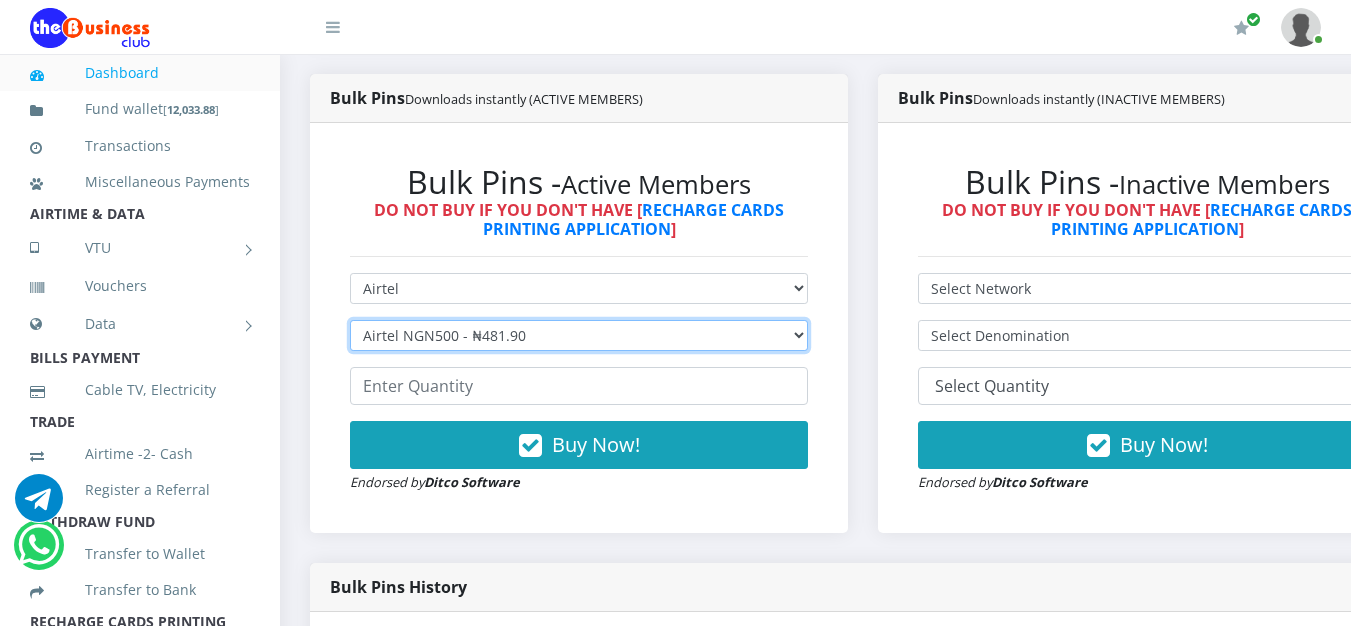 click on "Select Denomination Airtel NGN100 - ₦96.38 Airtel NGN200 - ₦192.76 Airtel NGN500 - ₦481.90 Airtel NGN1000 - ₦963.80" at bounding box center (579, 335) 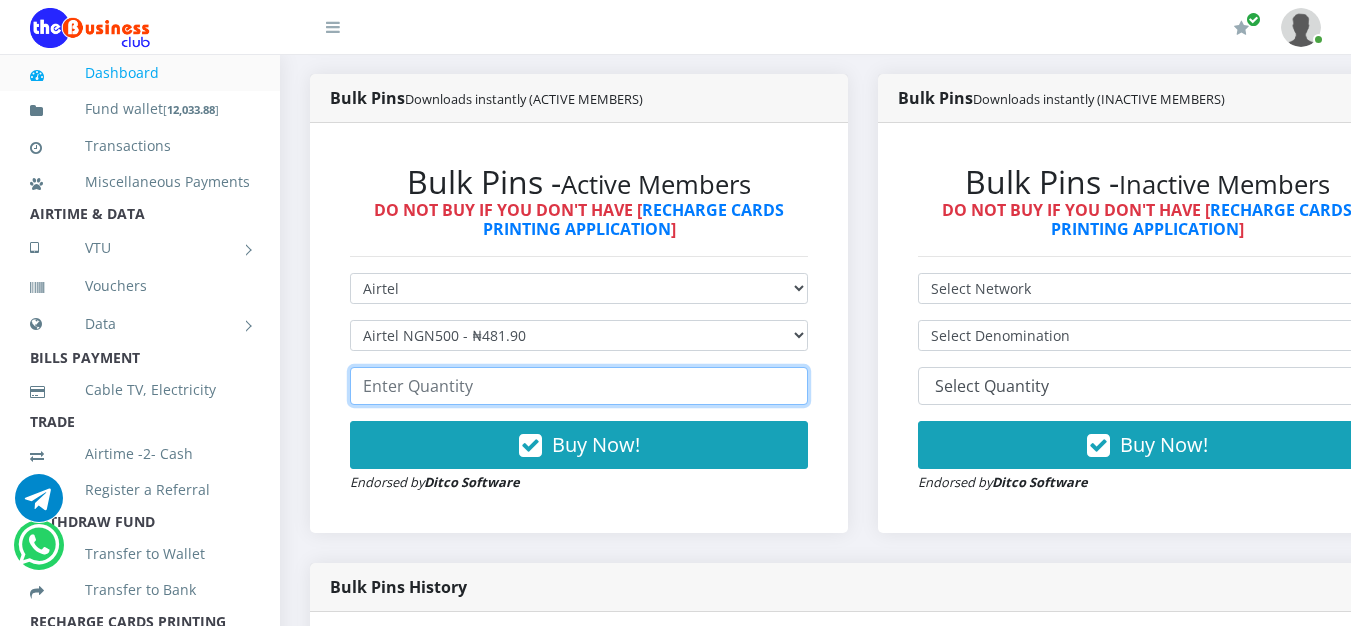 click at bounding box center (579, 386) 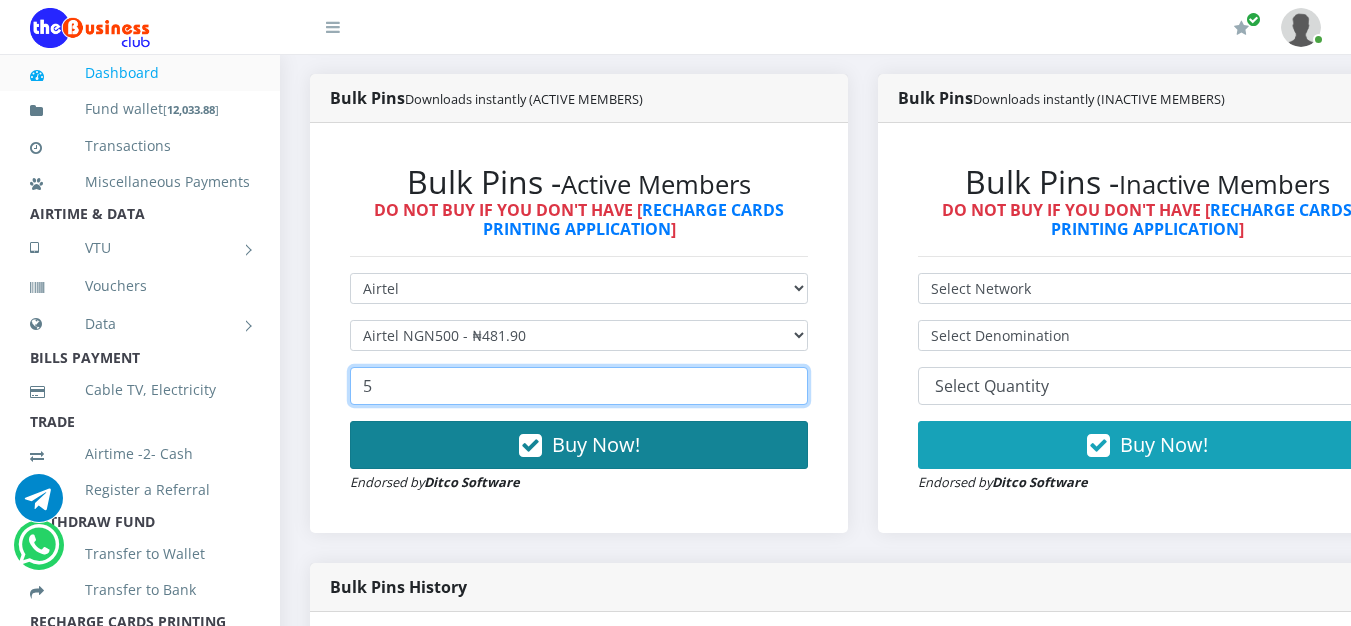 type on "5" 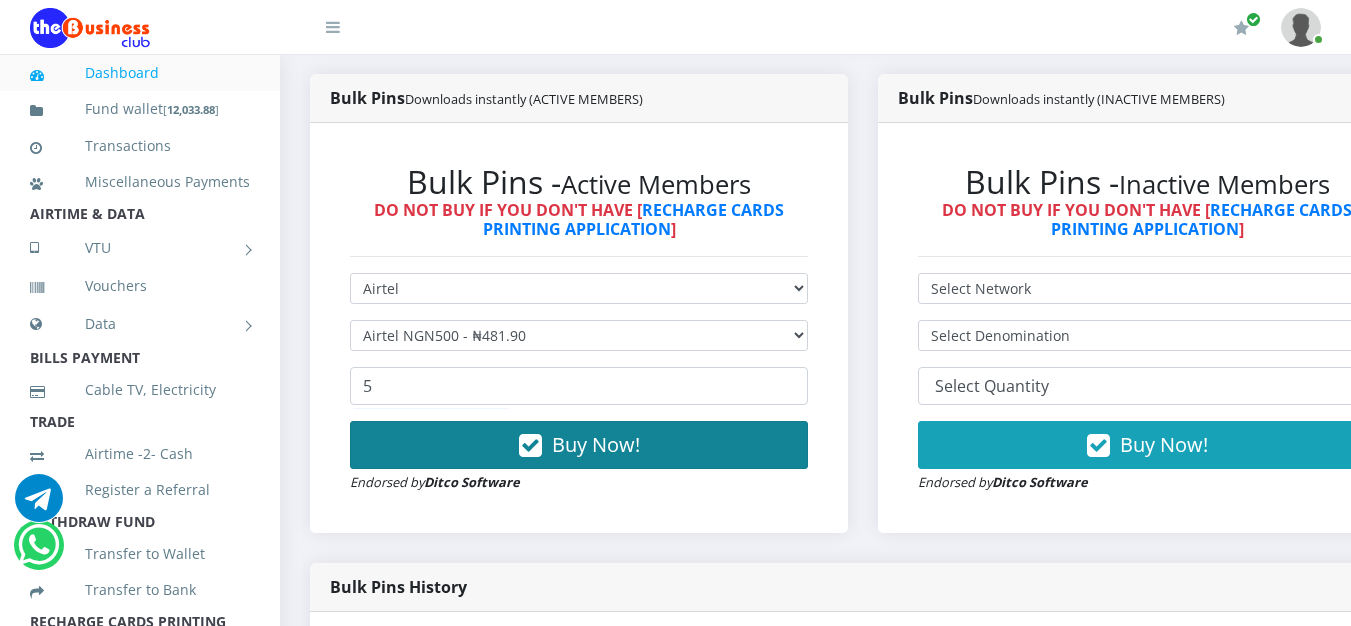 click on "Buy Now!" at bounding box center [579, 445] 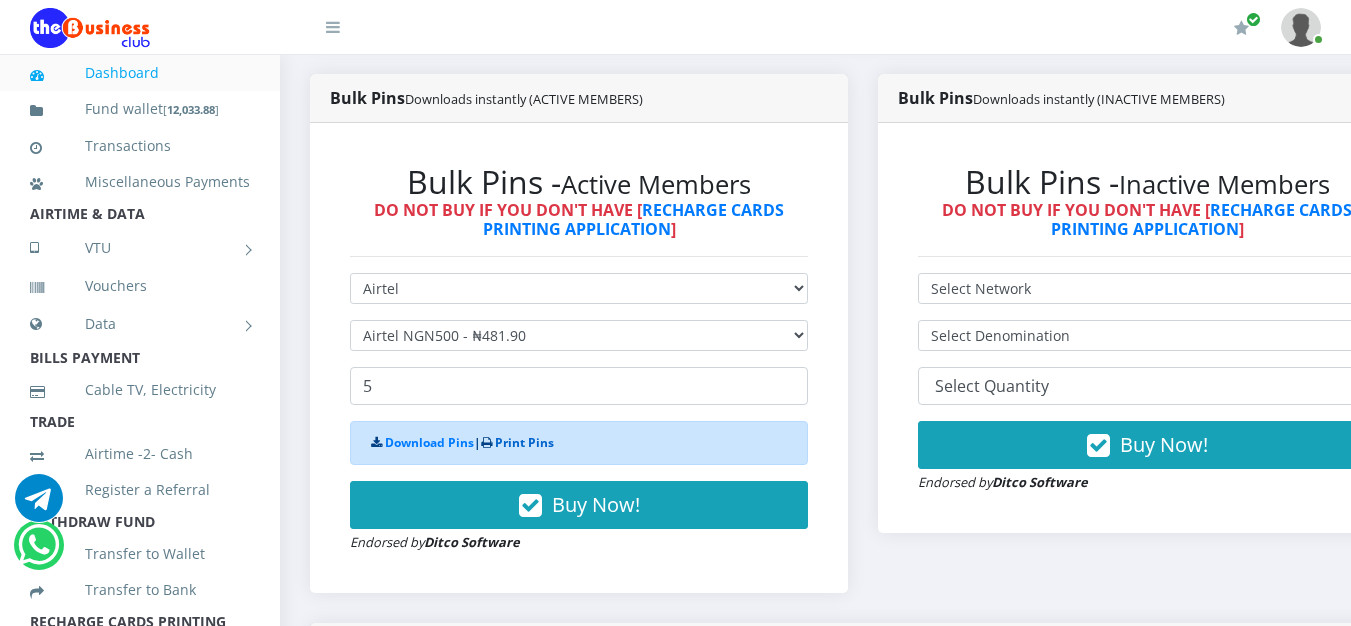 click on "Print Pins" at bounding box center [524, 442] 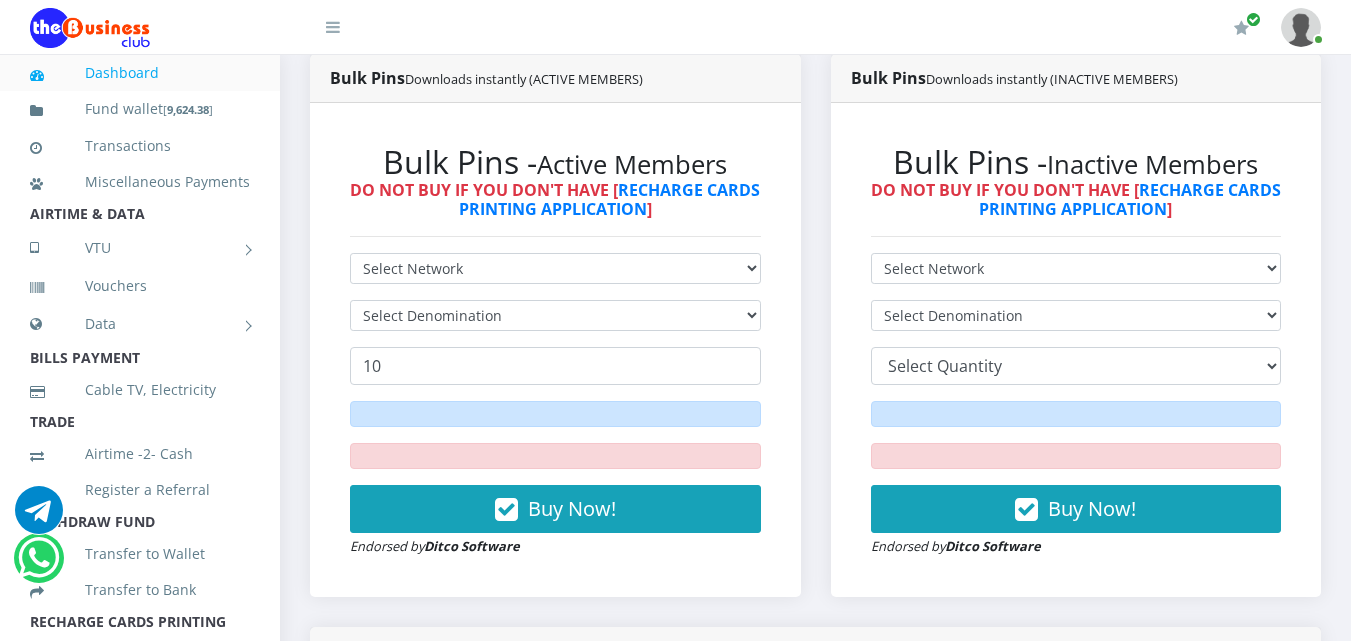 scroll, scrollTop: 903, scrollLeft: 0, axis: vertical 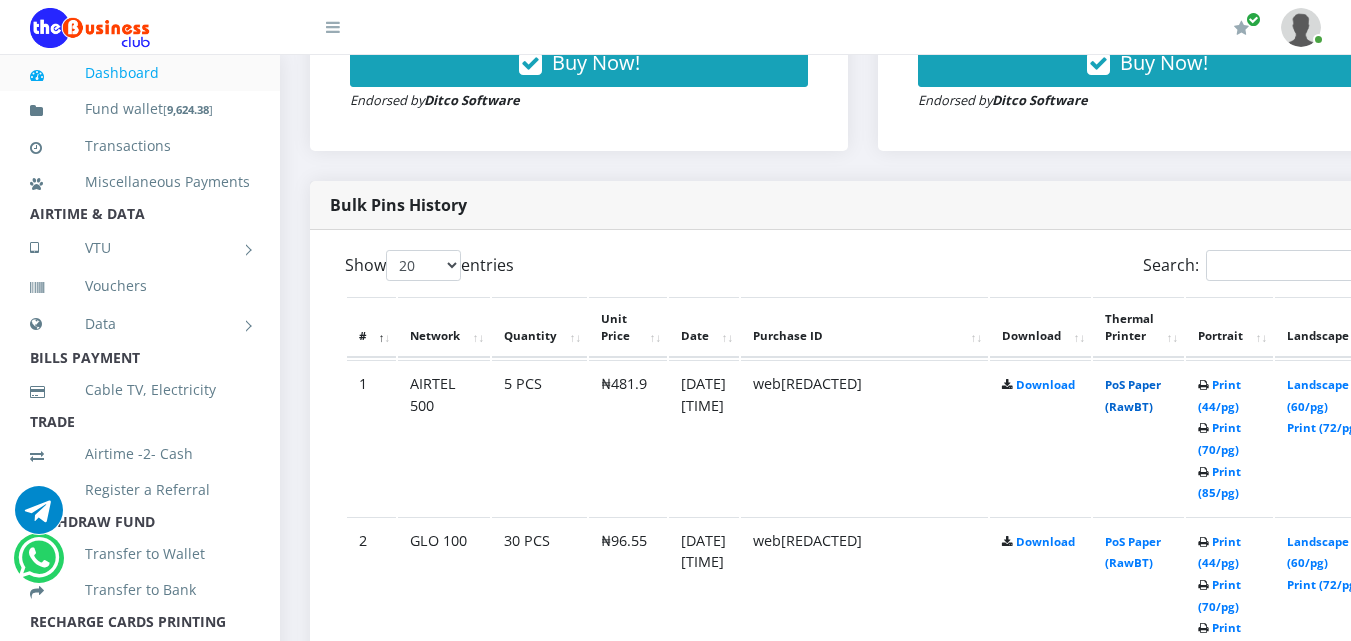 click on "PoS Paper (RawBT)" at bounding box center [1133, 395] 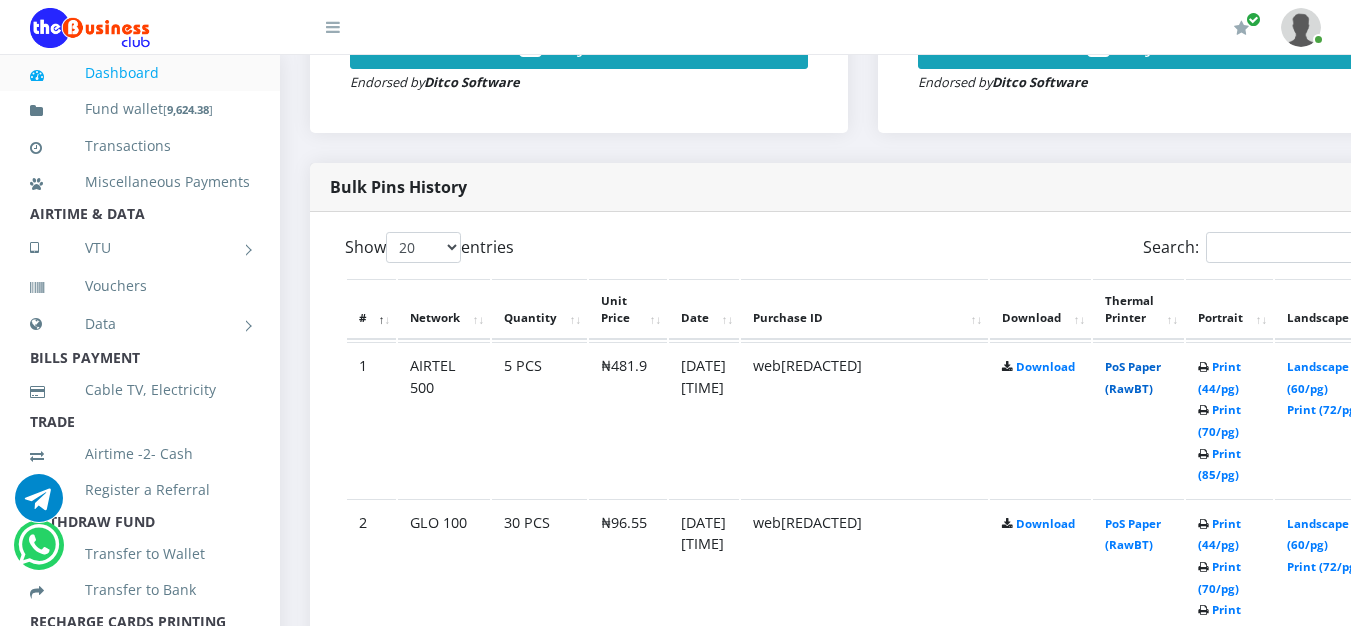 scroll, scrollTop: 0, scrollLeft: 0, axis: both 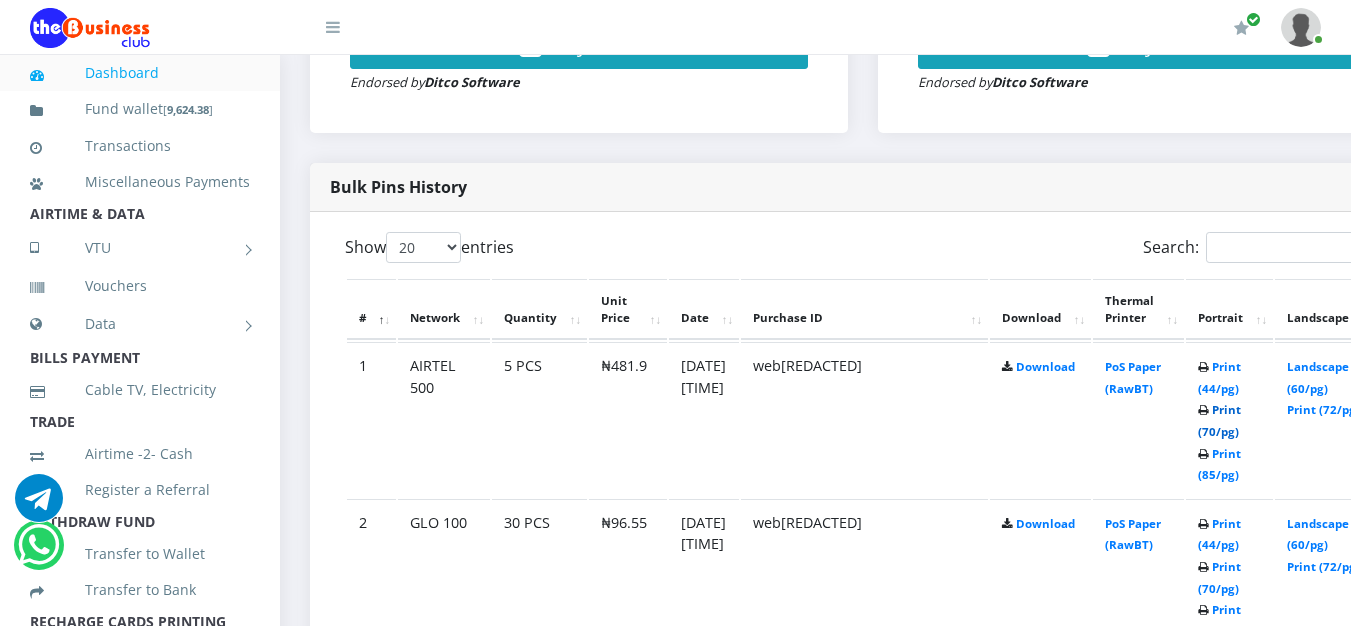 click on "Print (70/pg)" at bounding box center [1219, 420] 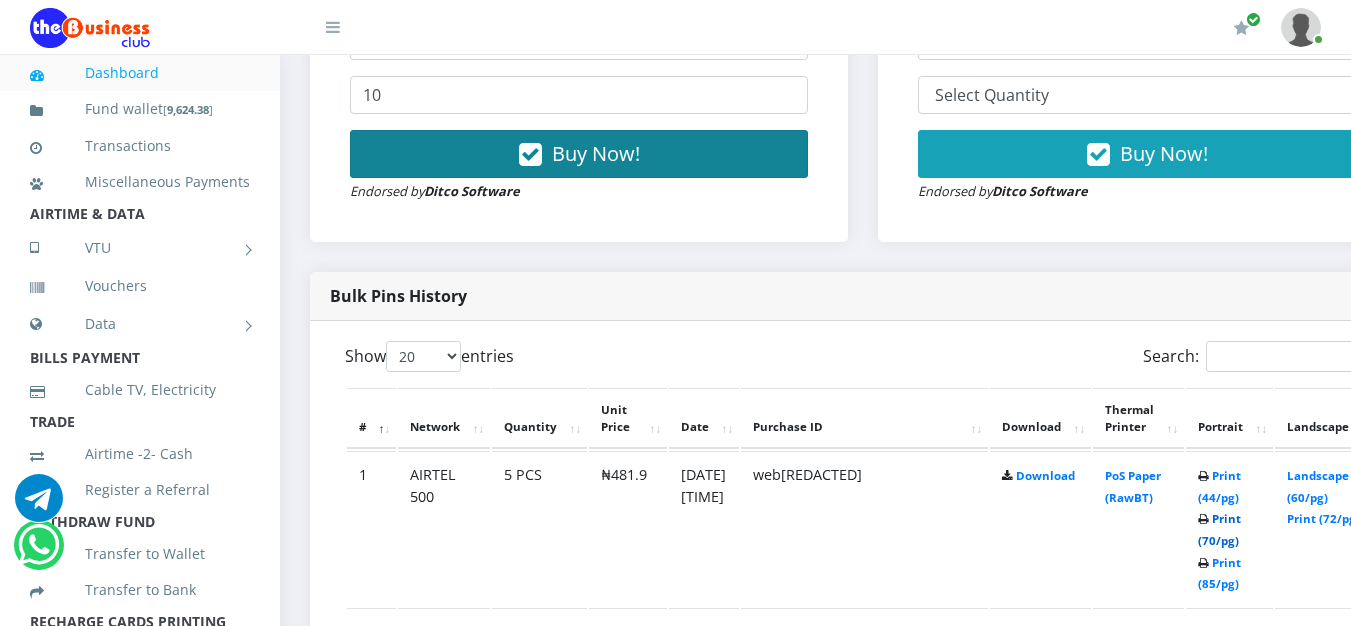 scroll, scrollTop: 521, scrollLeft: 0, axis: vertical 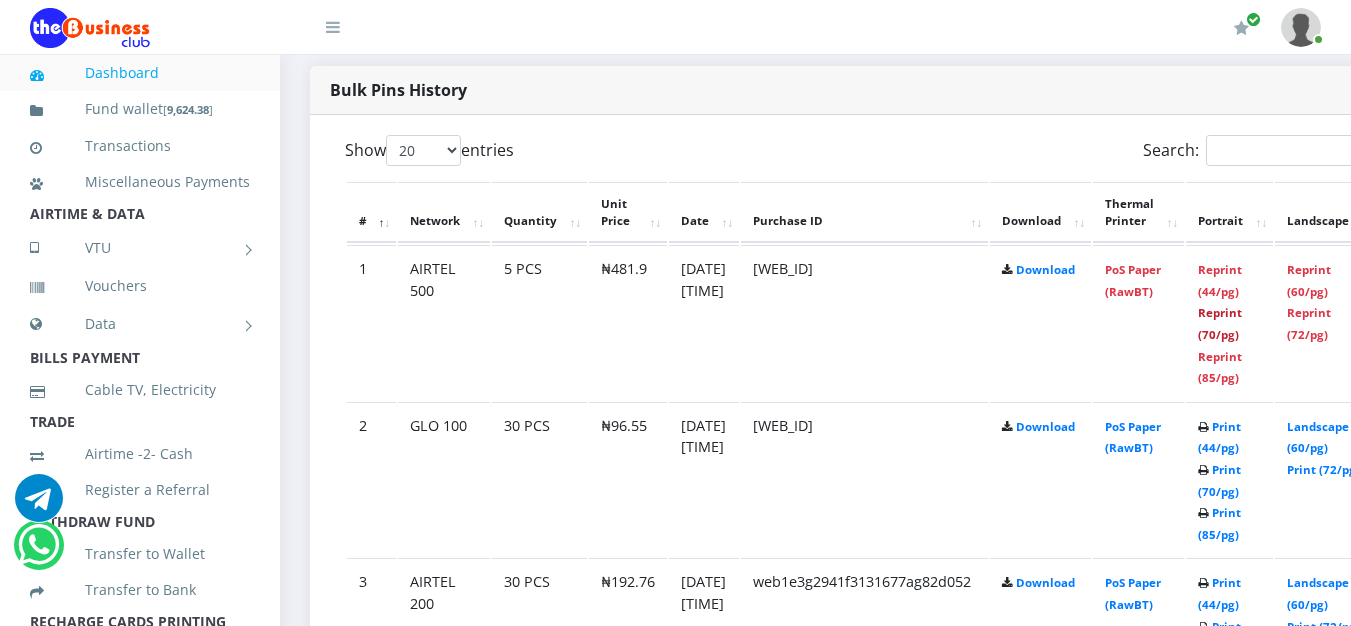 click on "Reprint (70/pg)" at bounding box center (1220, 323) 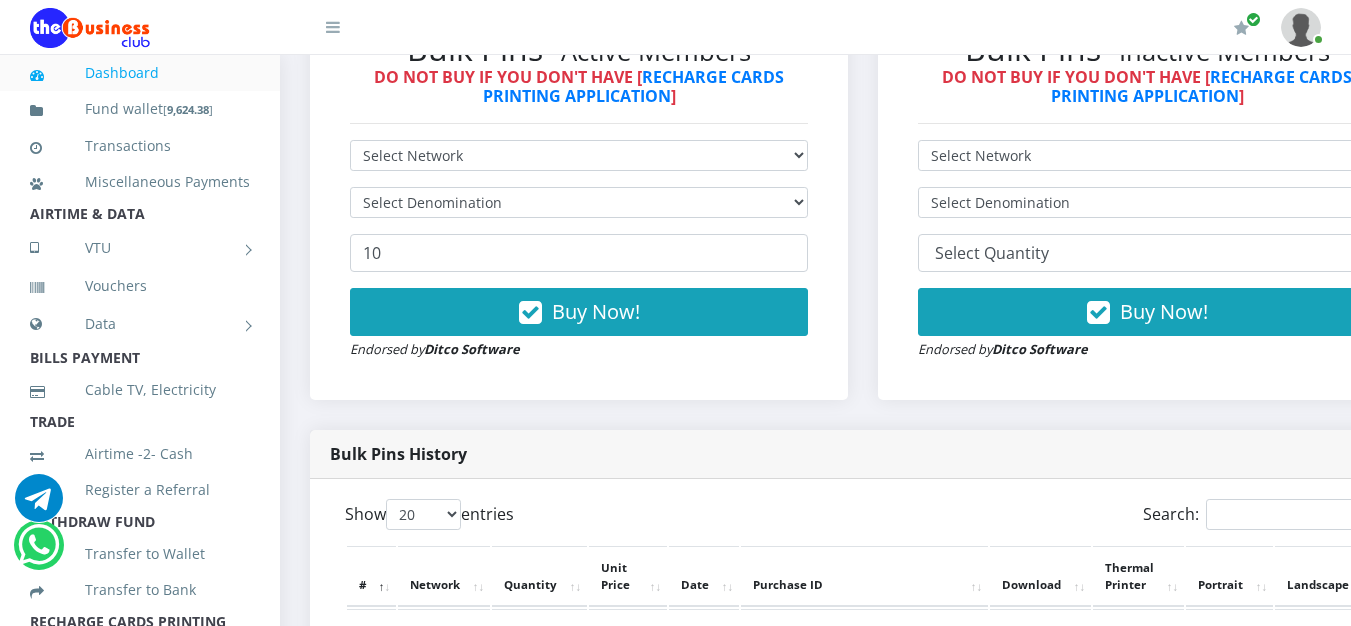 scroll, scrollTop: 418, scrollLeft: 0, axis: vertical 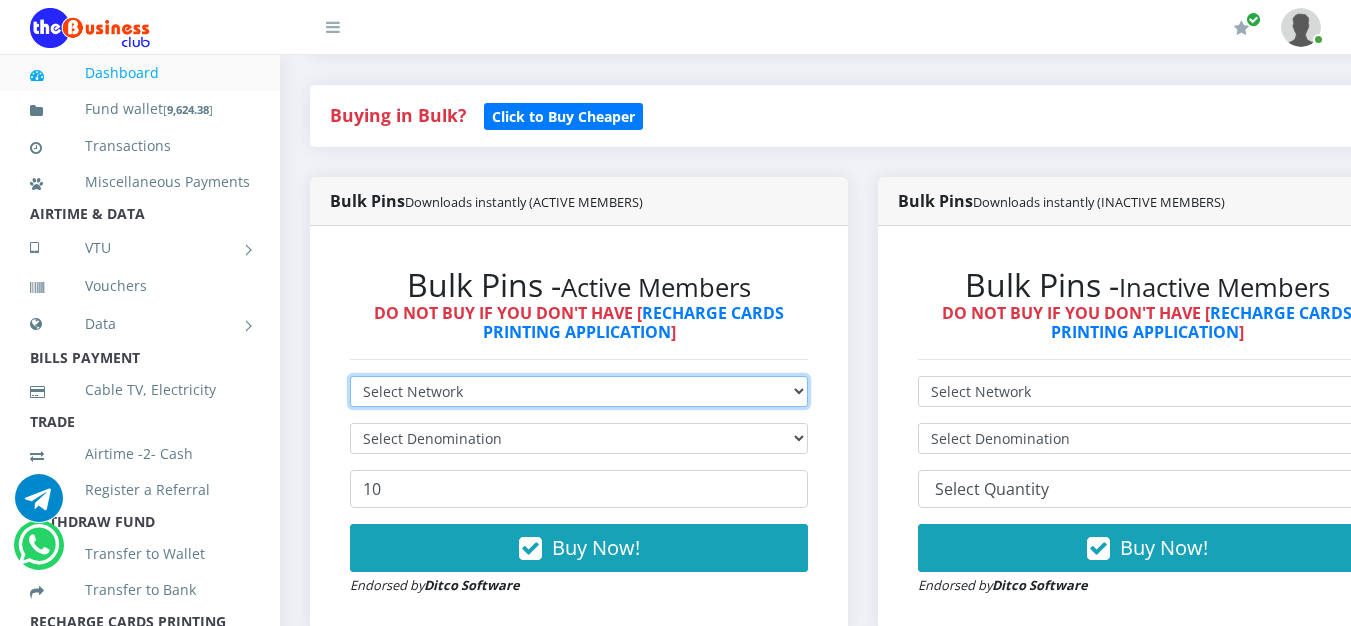 click on "Select Network
MTN
Globacom
9Mobile
Airtel" at bounding box center (579, 391) 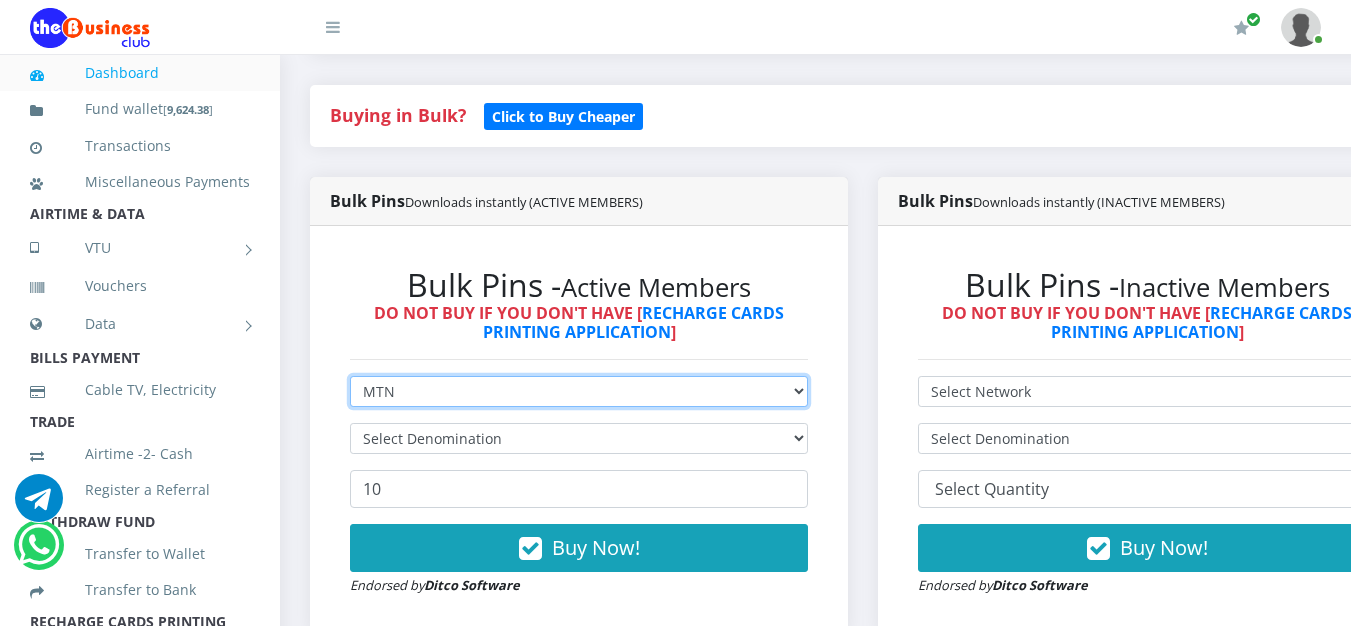 click on "Select Network
MTN
Globacom
9Mobile
Airtel" at bounding box center (579, 391) 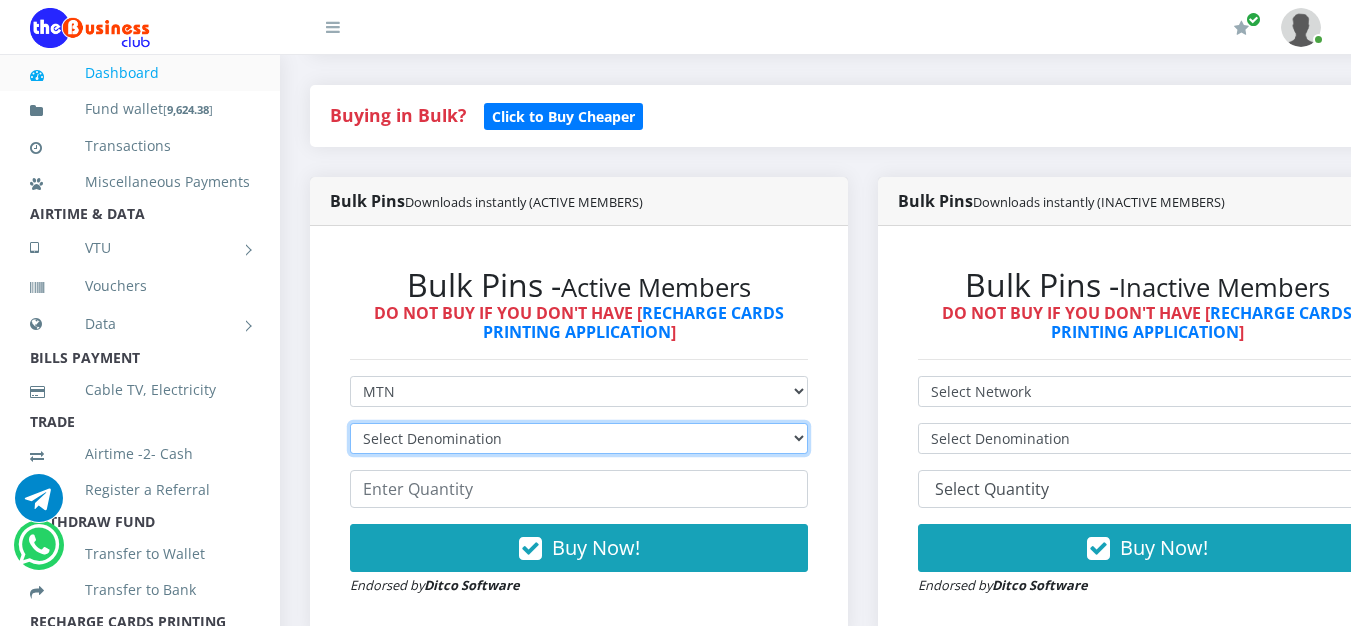 click on "Select Denomination" at bounding box center [579, 438] 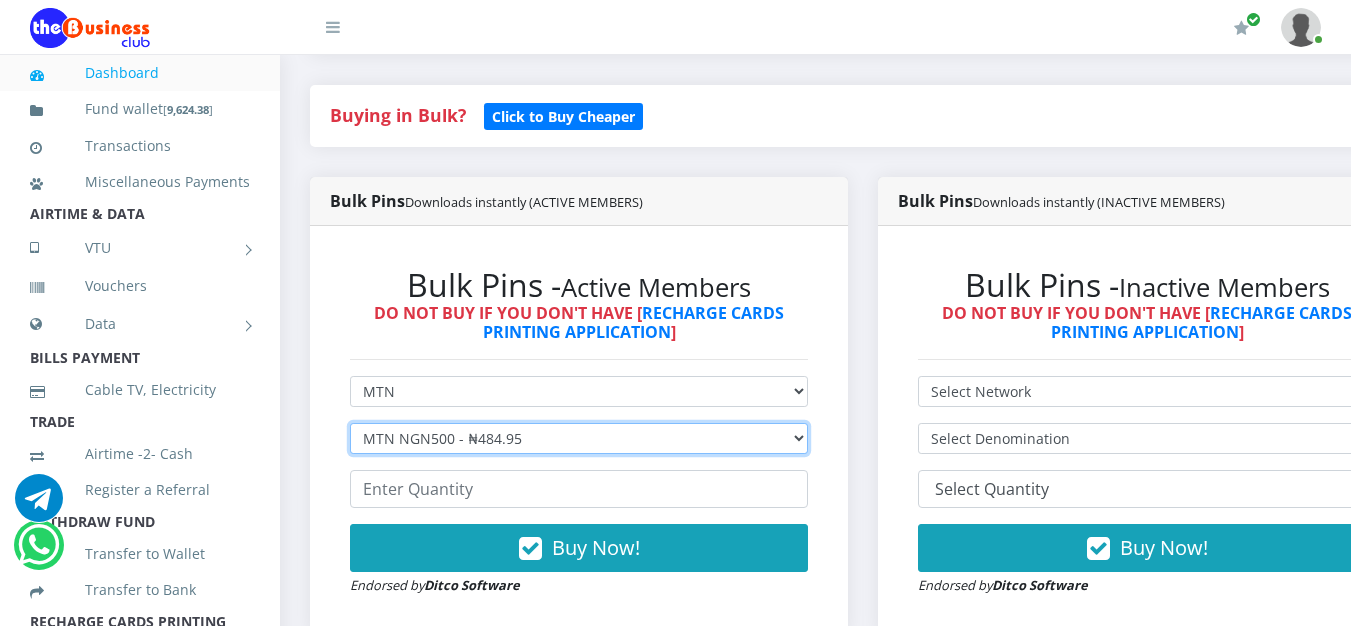click on "Select Denomination MTN NGN100 - ₦96.99 MTN NGN200 - ₦193.98 MTN NGN400 - ₦387.96 MTN NGN500 - ₦484.95 MTN NGN1000 - ₦969.90 MTN NGN1500 - ₦1,454.85" at bounding box center [579, 438] 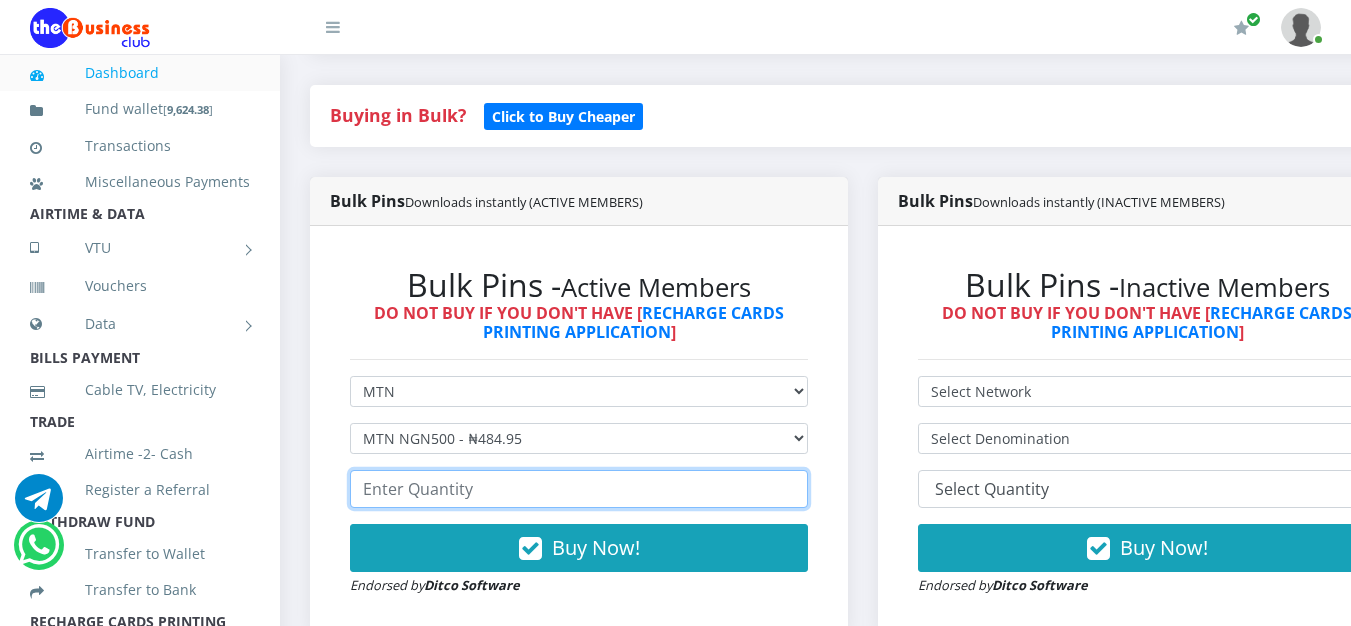 click at bounding box center [579, 489] 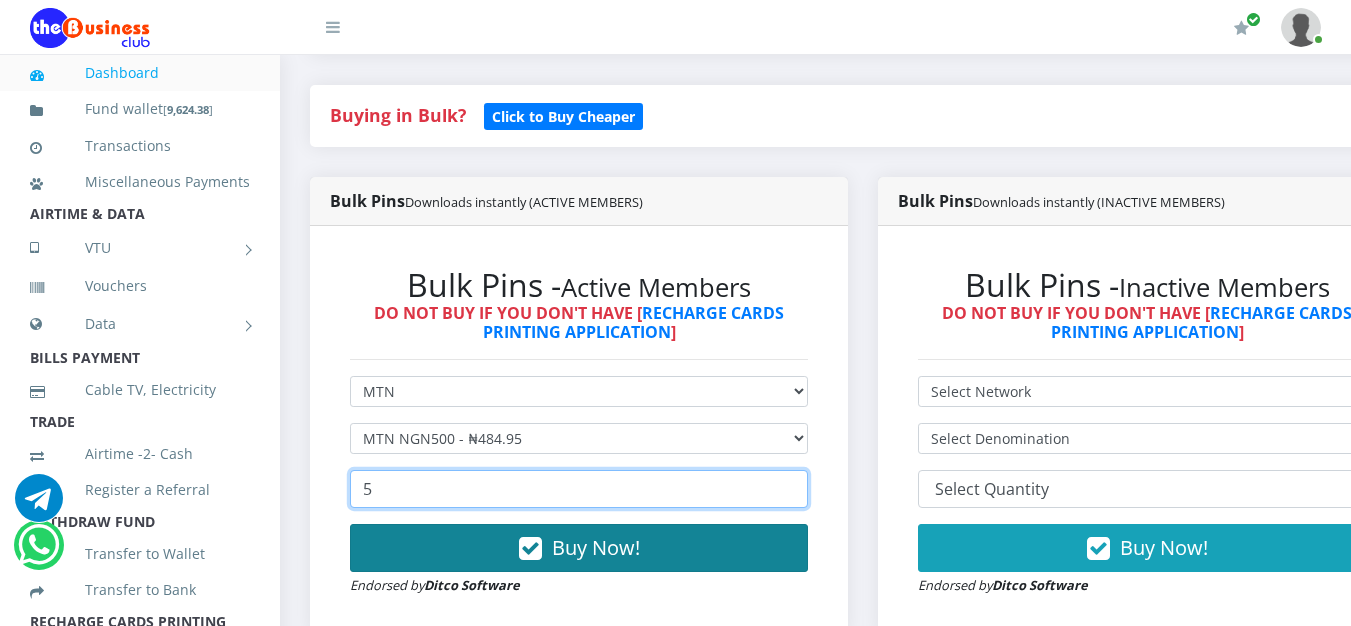 type on "5" 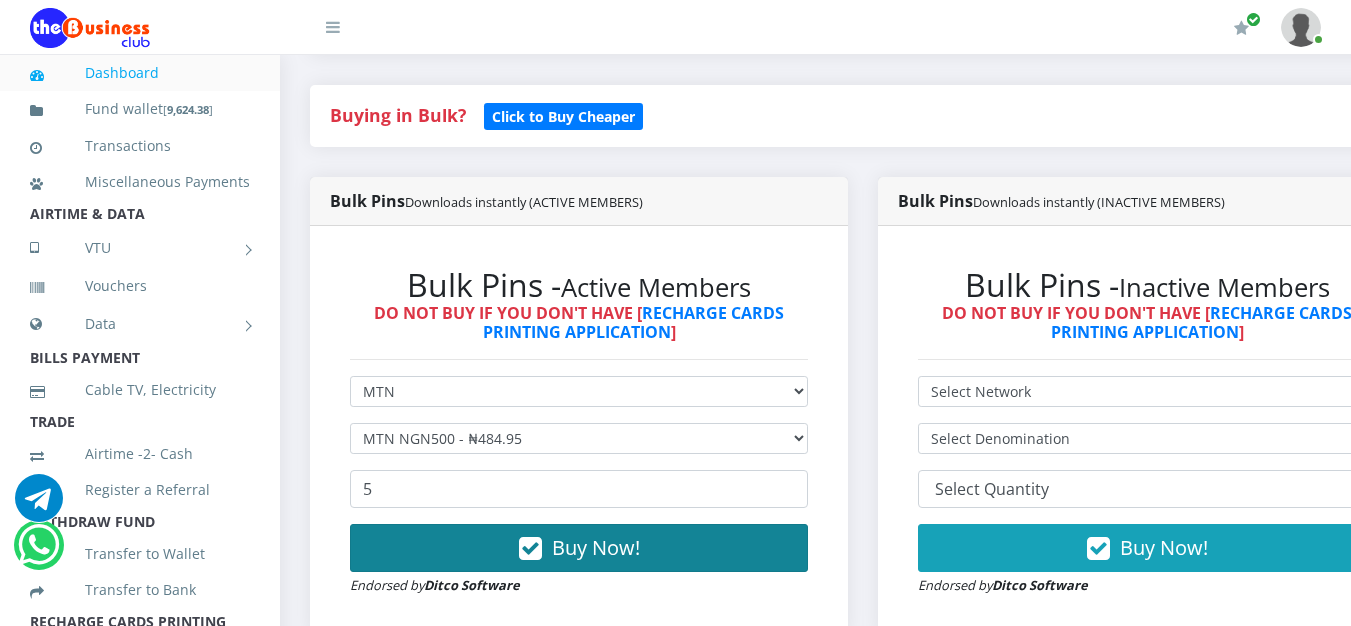 click on "Buy Now!" at bounding box center [596, 547] 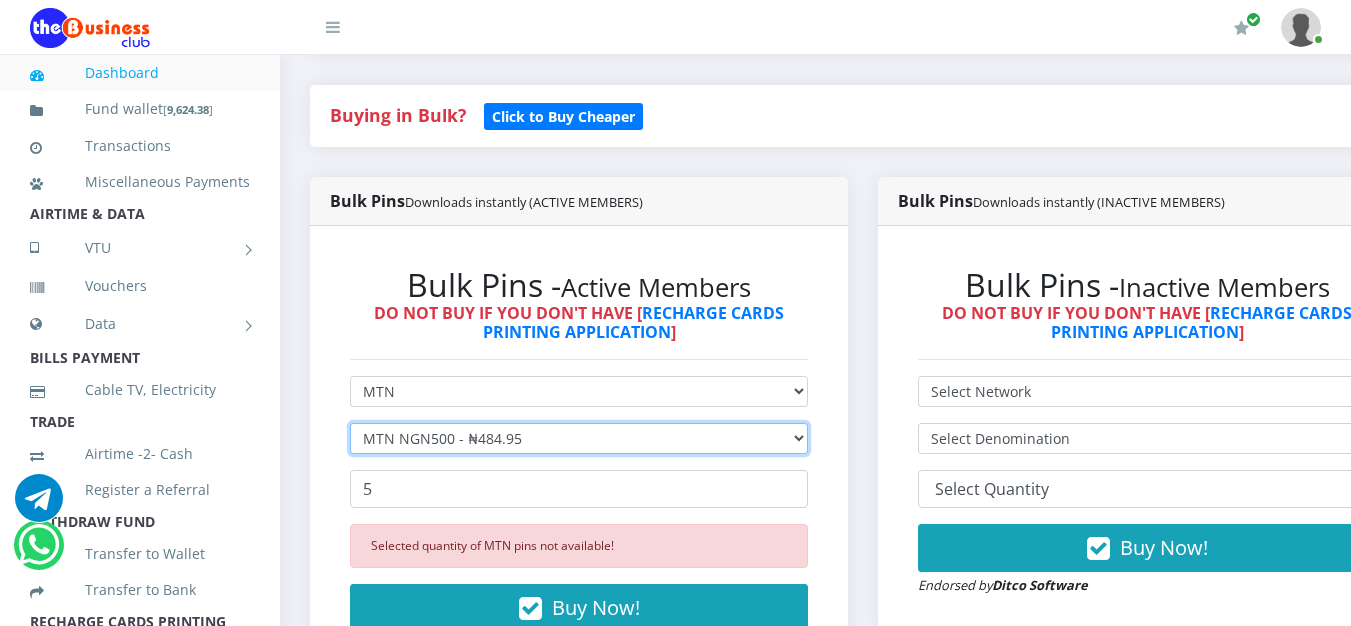 click on "Select Denomination MTN NGN100 - ₦96.99 MTN NGN200 - ₦193.98 MTN NGN400 - ₦387.96 MTN NGN500 - ₦484.95 MTN NGN1000 - ₦969.90 MTN NGN1500 - ₦1,454.85" at bounding box center (579, 438) 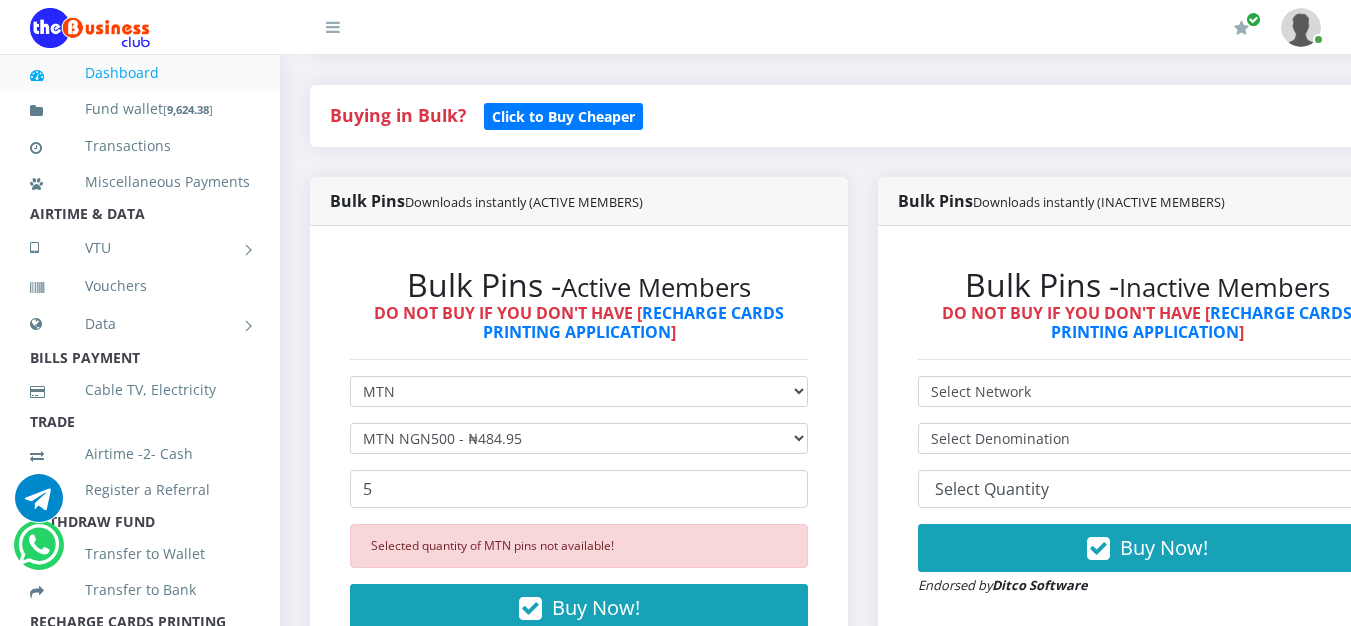 click on "Buying in Bulk?   Click to Buy Cheaper" at bounding box center [863, 131] 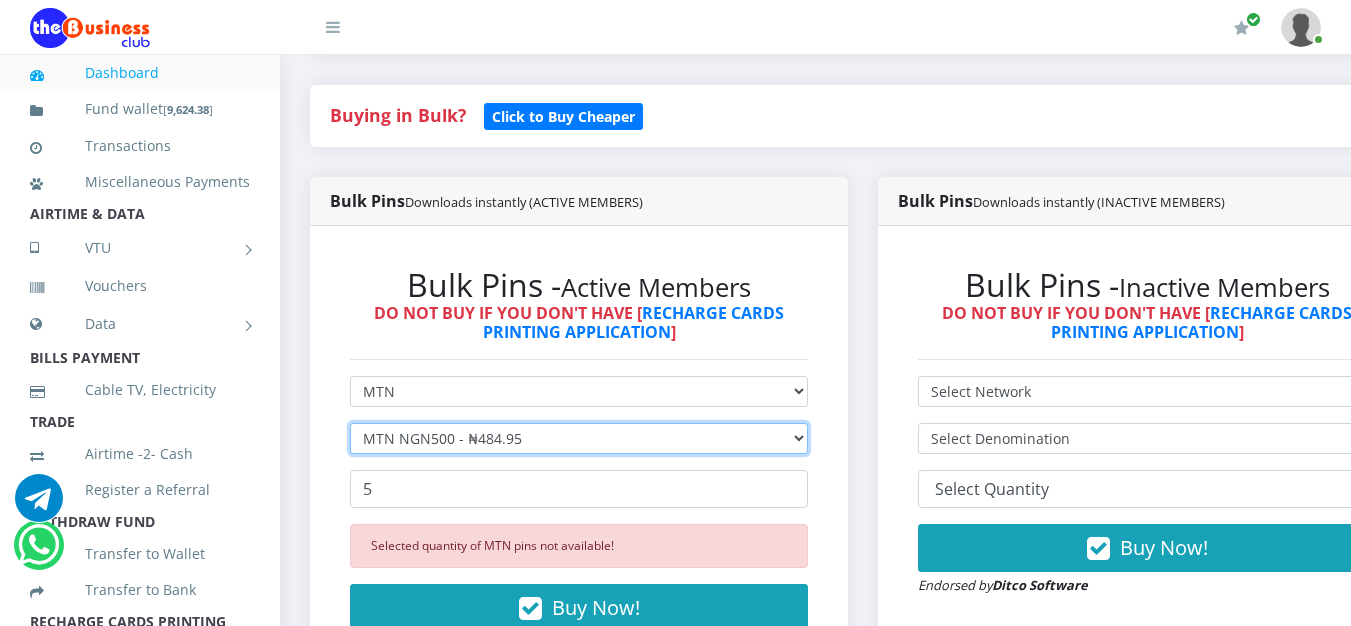 click on "Select Denomination MTN NGN100 - ₦96.99 MTN NGN200 - ₦193.98 MTN NGN400 - ₦387.96 MTN NGN500 - ₦484.95 MTN NGN1000 - ₦969.90 MTN NGN1500 - ₦1,454.85" at bounding box center (579, 438) 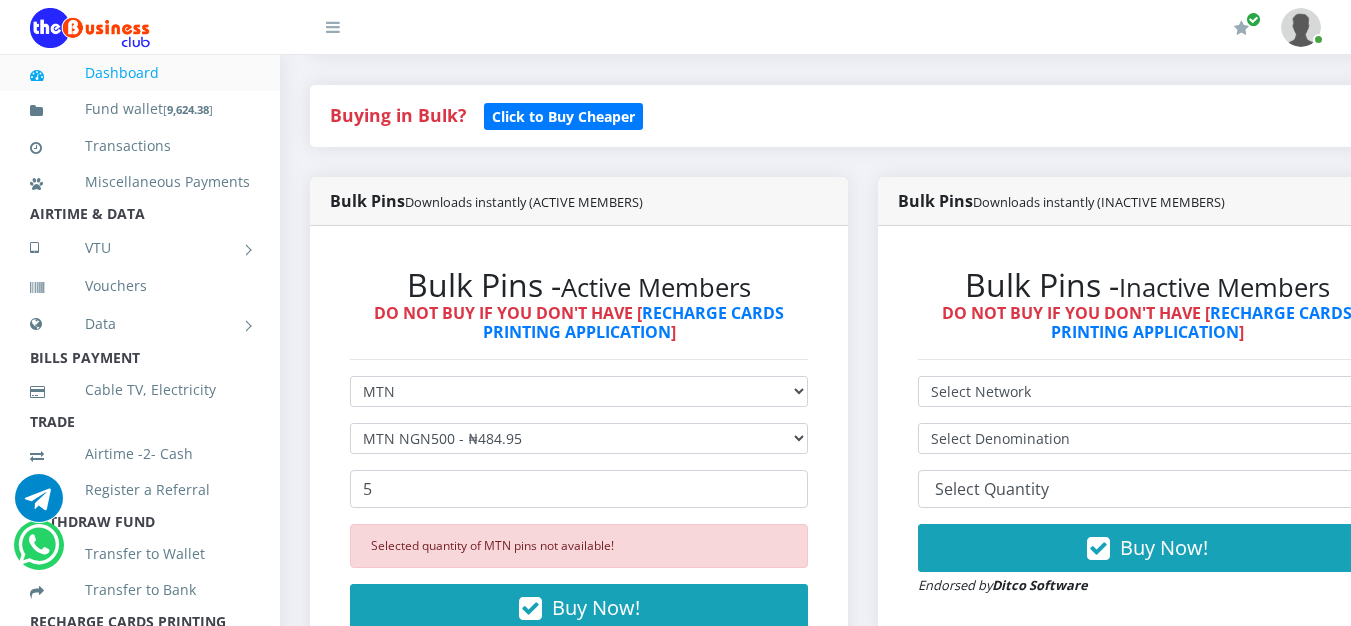 click on "Bulk Pins  Downloads instantly (ACTIVE MEMBERS)" at bounding box center (579, 201) 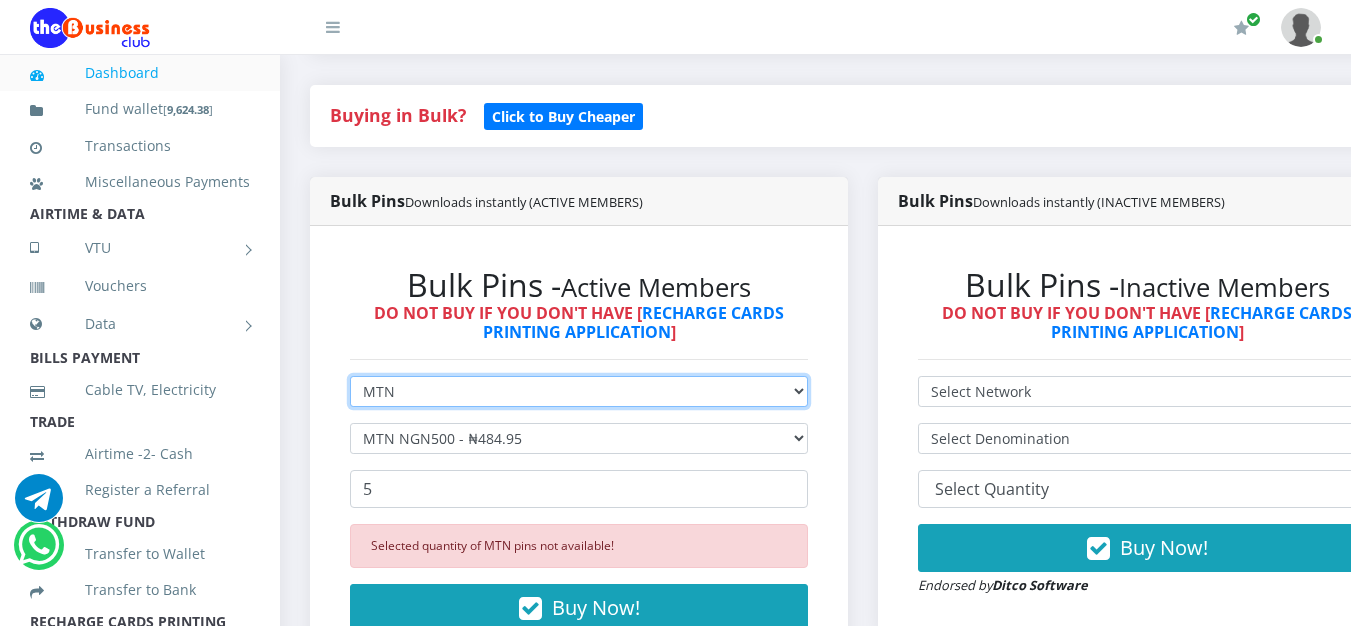click on "Select Network
MTN
Globacom
9Mobile
Airtel" at bounding box center [579, 391] 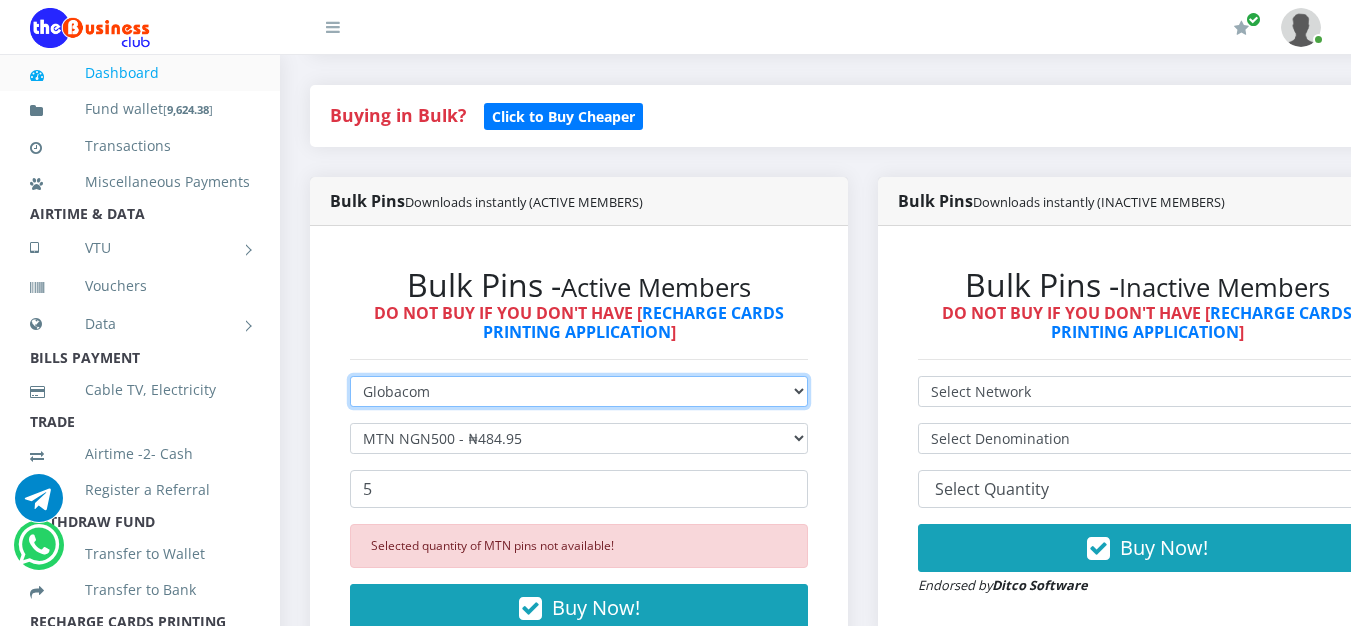 click on "Select Network
MTN
Globacom
9Mobile
Airtel" at bounding box center [579, 391] 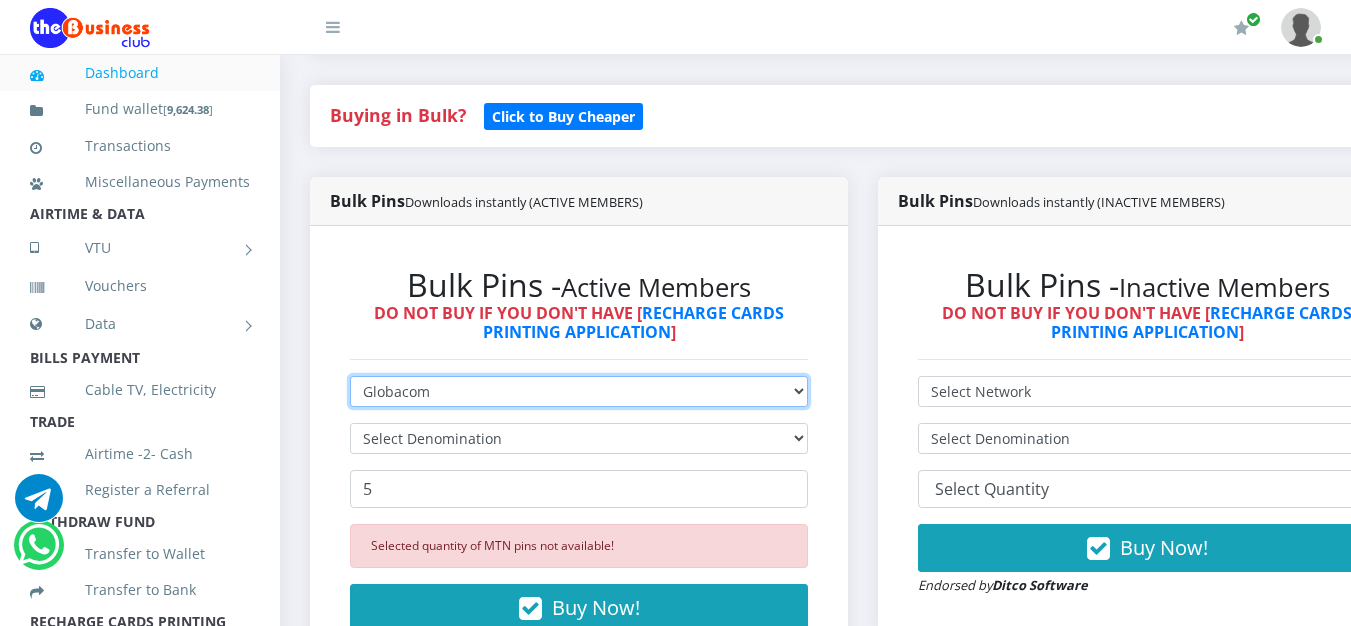 type 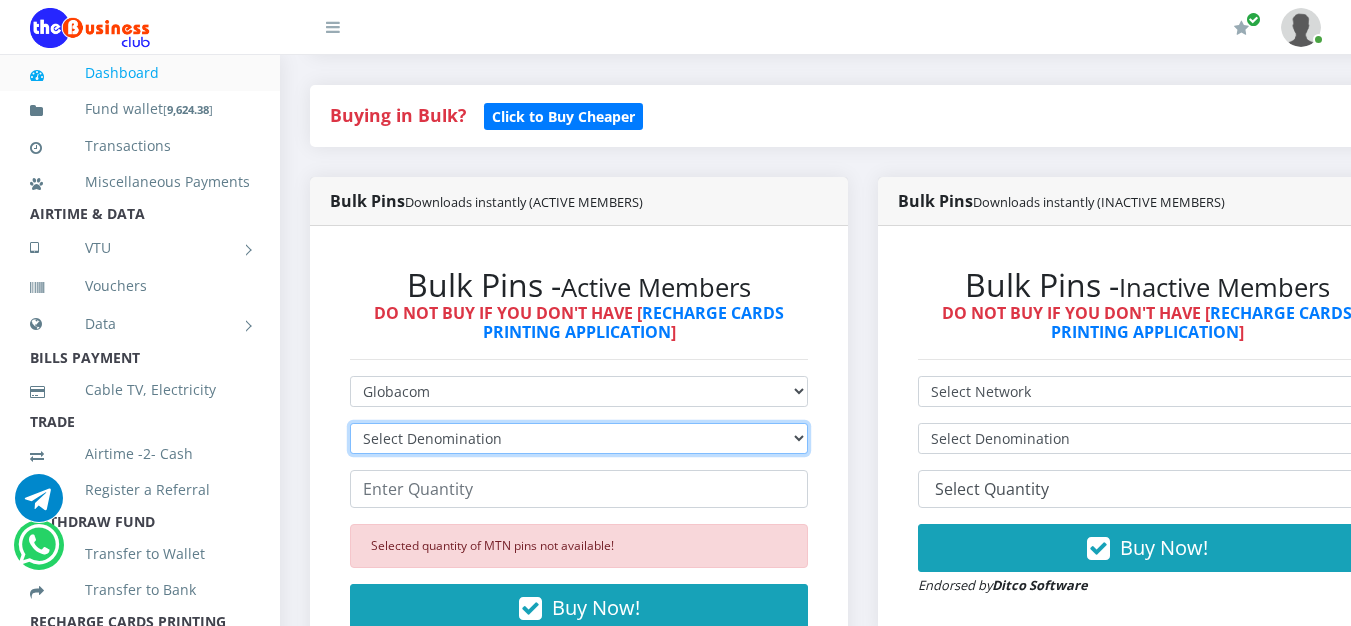 click on "Select Denomination Glo NGN100 - ₦96.55 Glo NGN200 - ₦193.10 Glo NGN500 - ₦482.75 Glo NGN1000 - ₦965.50" at bounding box center (579, 438) 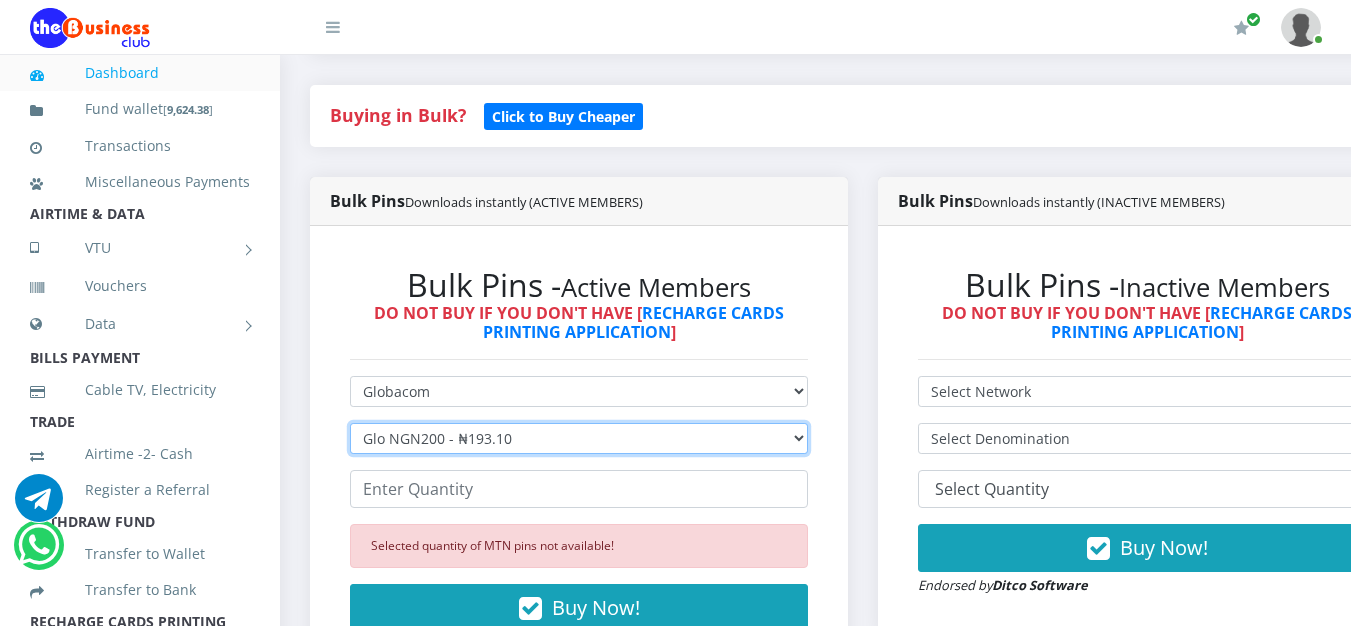 click on "Select Denomination Glo NGN100 - ₦96.55 Glo NGN200 - ₦193.10 Glo NGN500 - ₦482.75 Glo NGN1000 - ₦965.50" at bounding box center [579, 438] 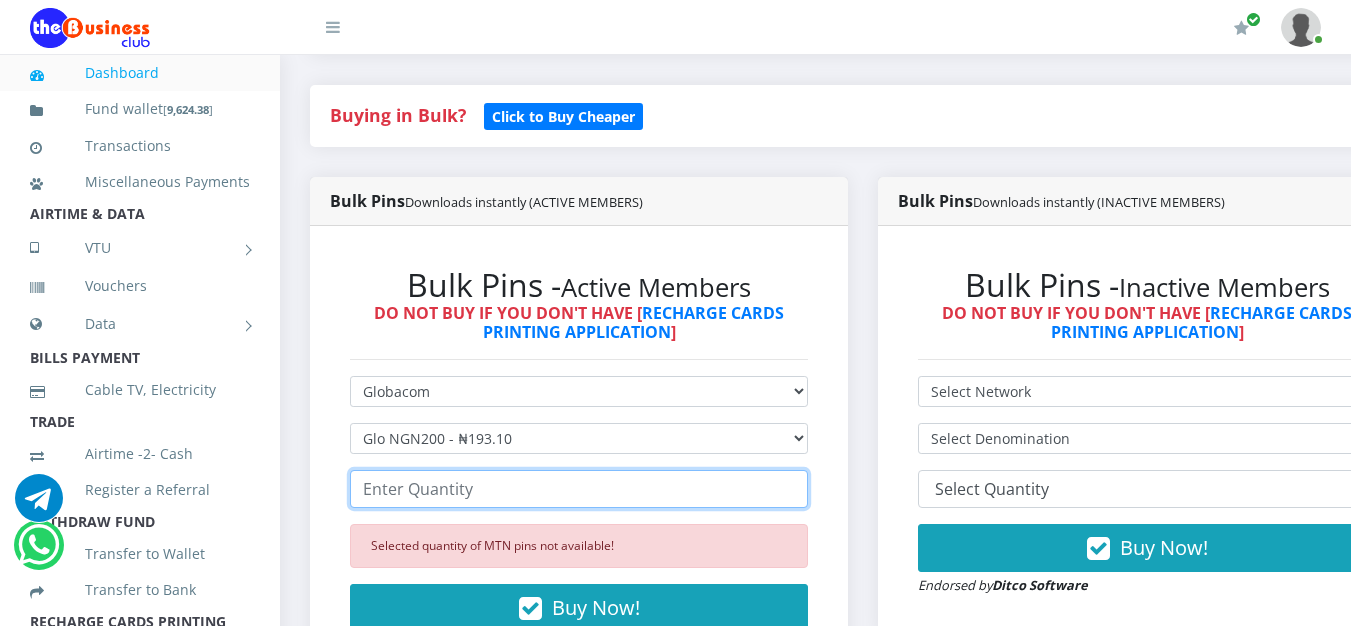 click at bounding box center (579, 489) 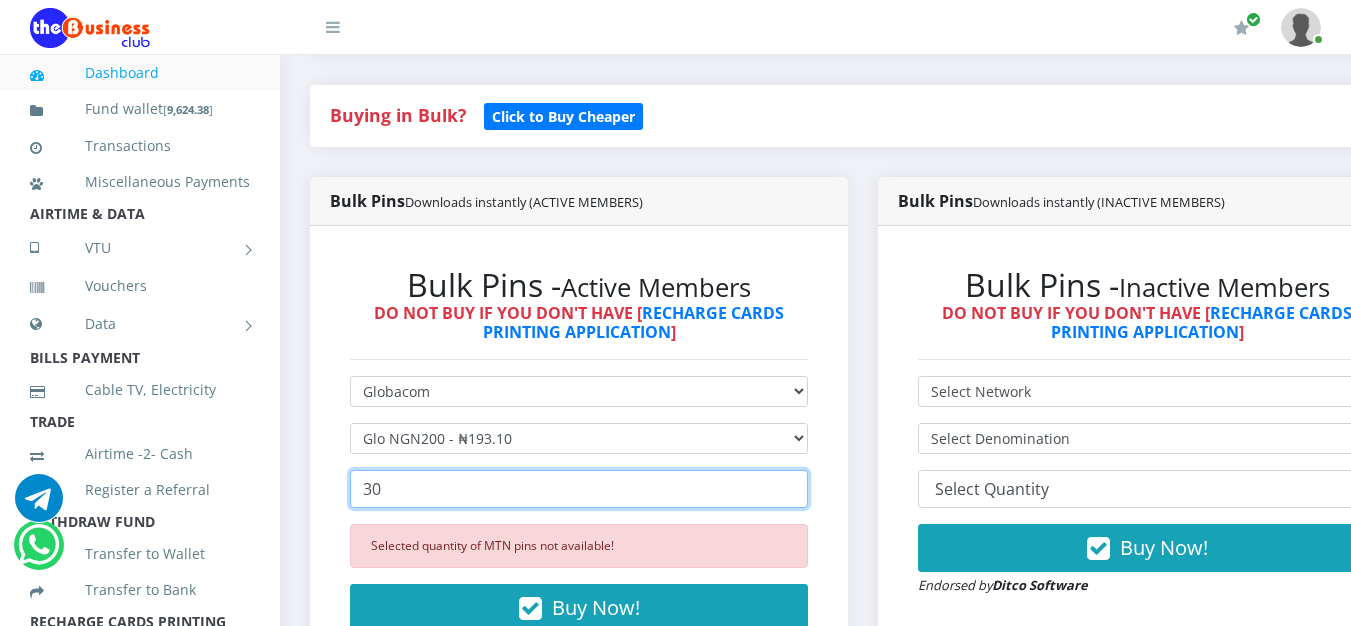 scroll, scrollTop: 518, scrollLeft: 0, axis: vertical 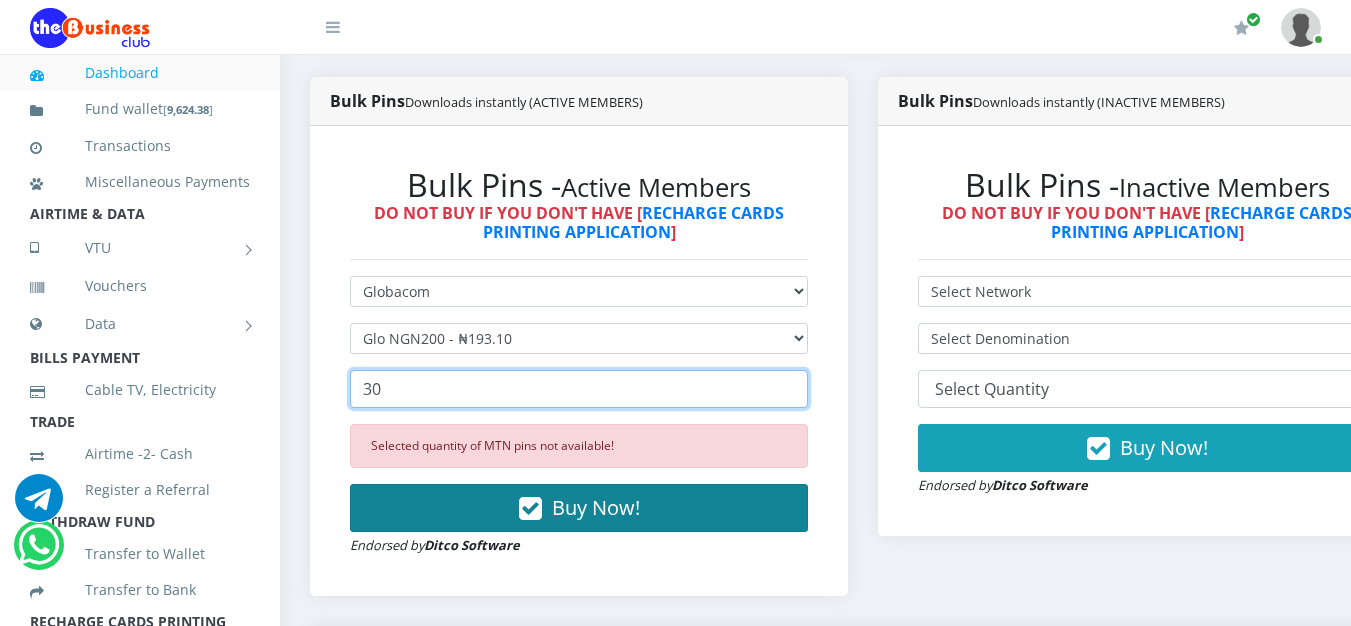 type on "30" 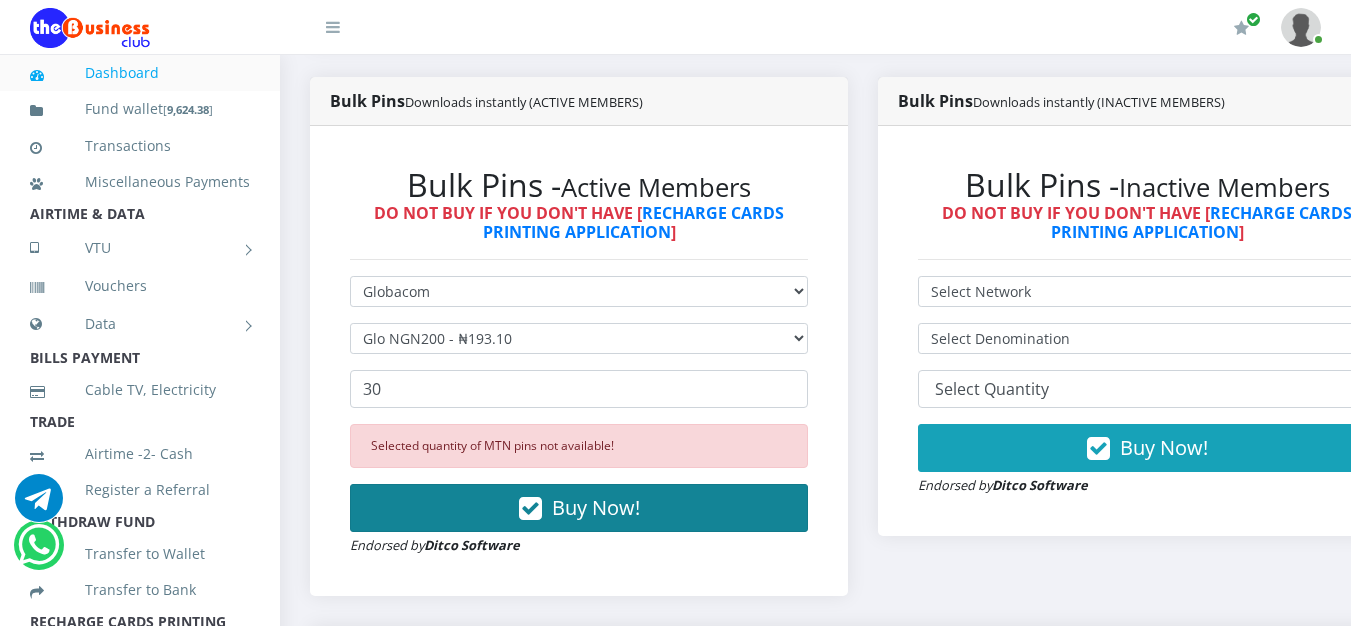 click on "Buy Now!" at bounding box center (596, 507) 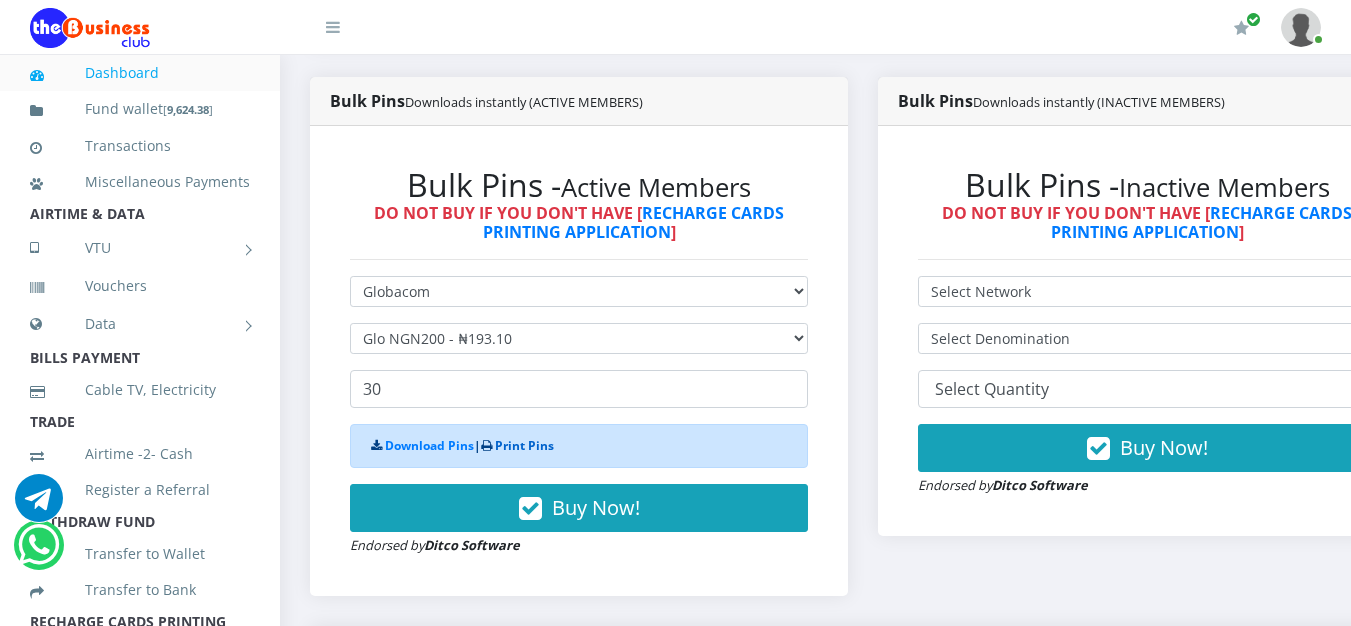 click on "Print Pins" at bounding box center (524, 445) 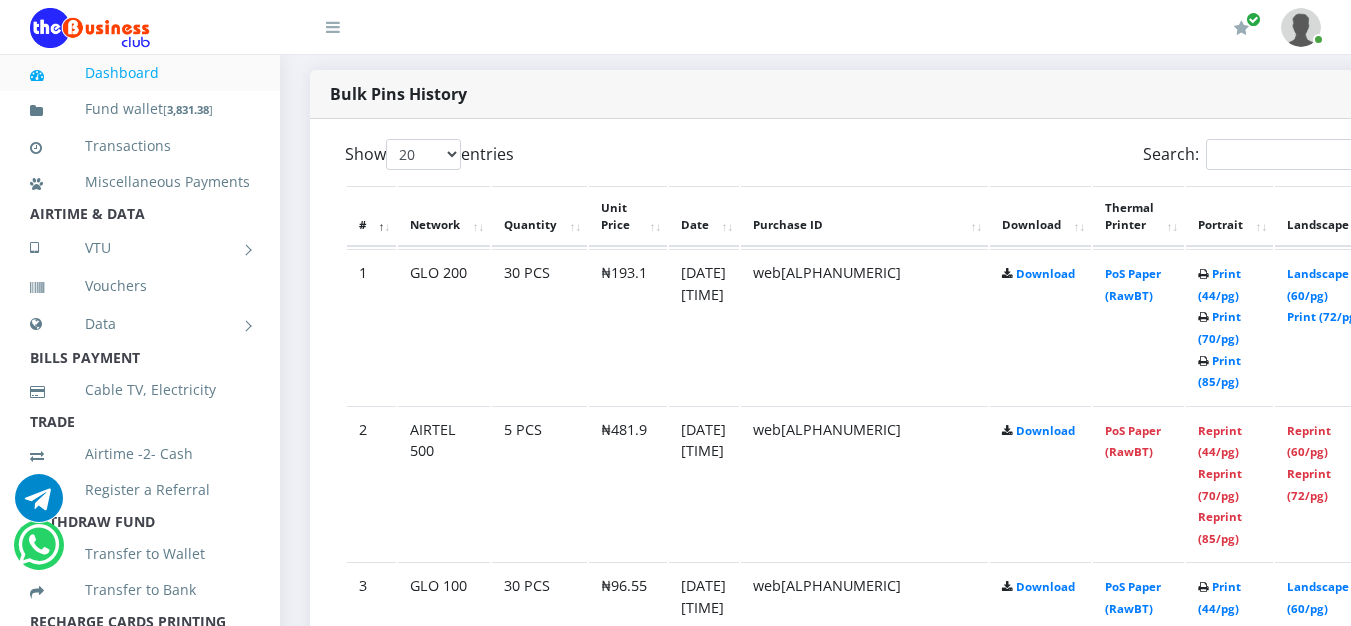 scroll, scrollTop: 1018, scrollLeft: 0, axis: vertical 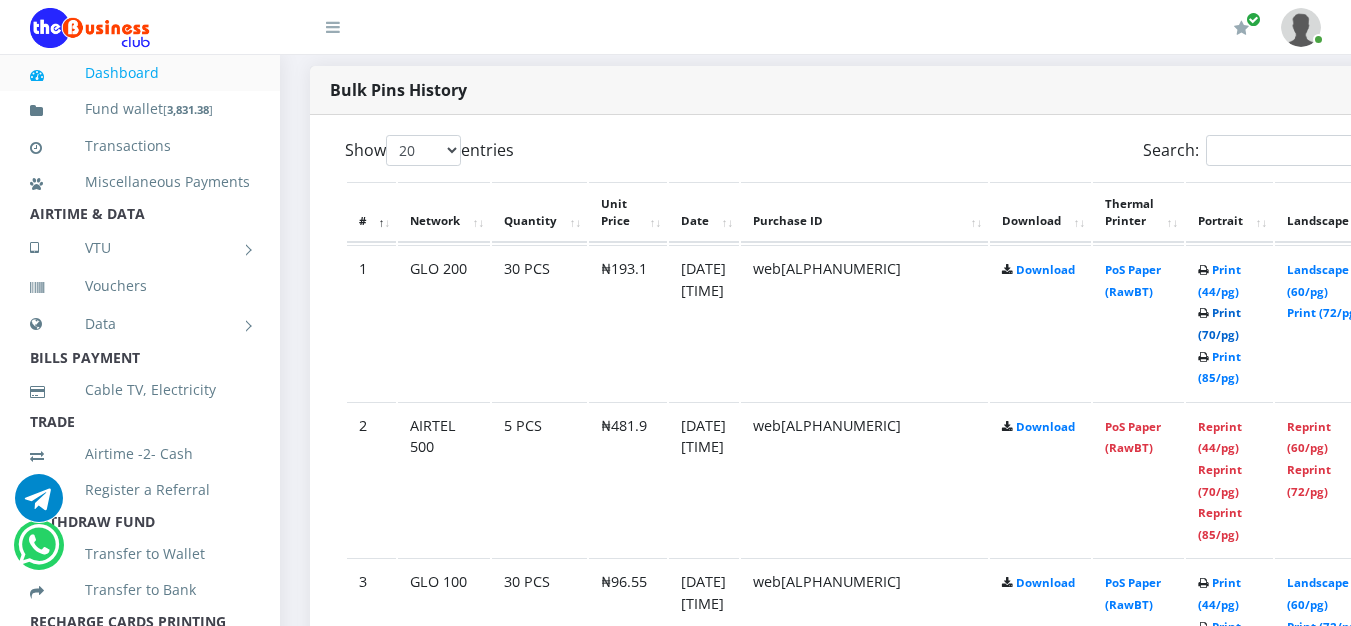 click on "Print (70/pg)" at bounding box center (1219, 323) 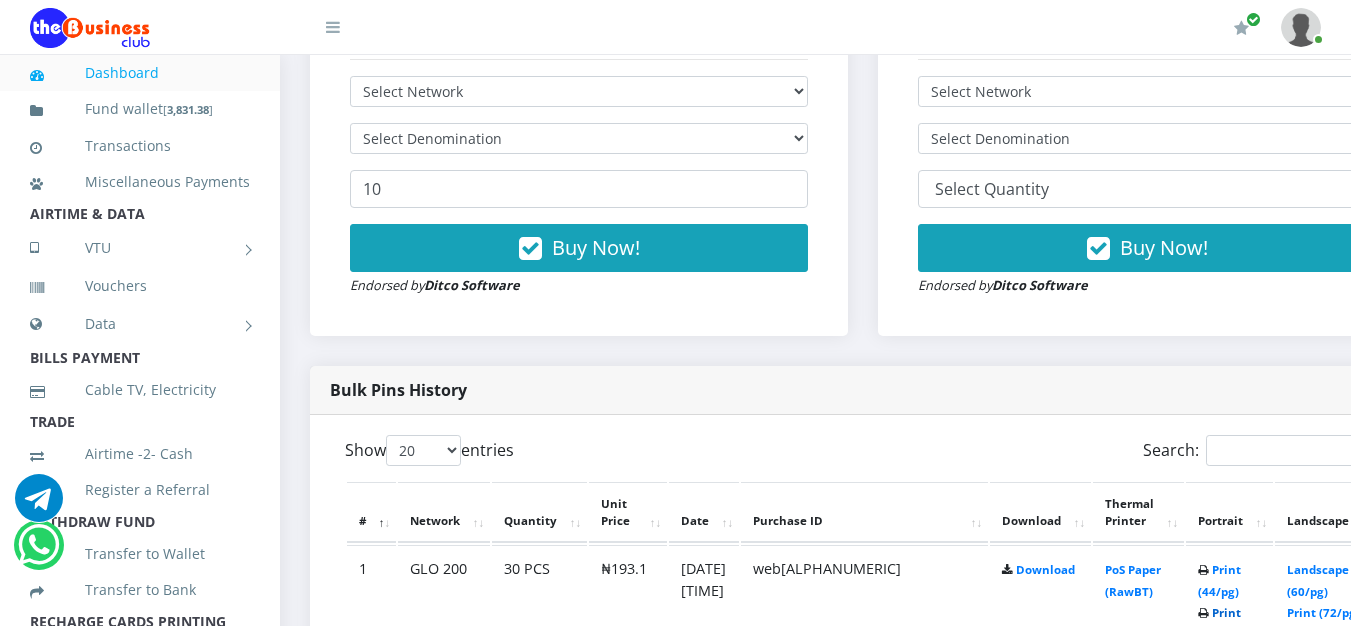 scroll, scrollTop: 694, scrollLeft: 0, axis: vertical 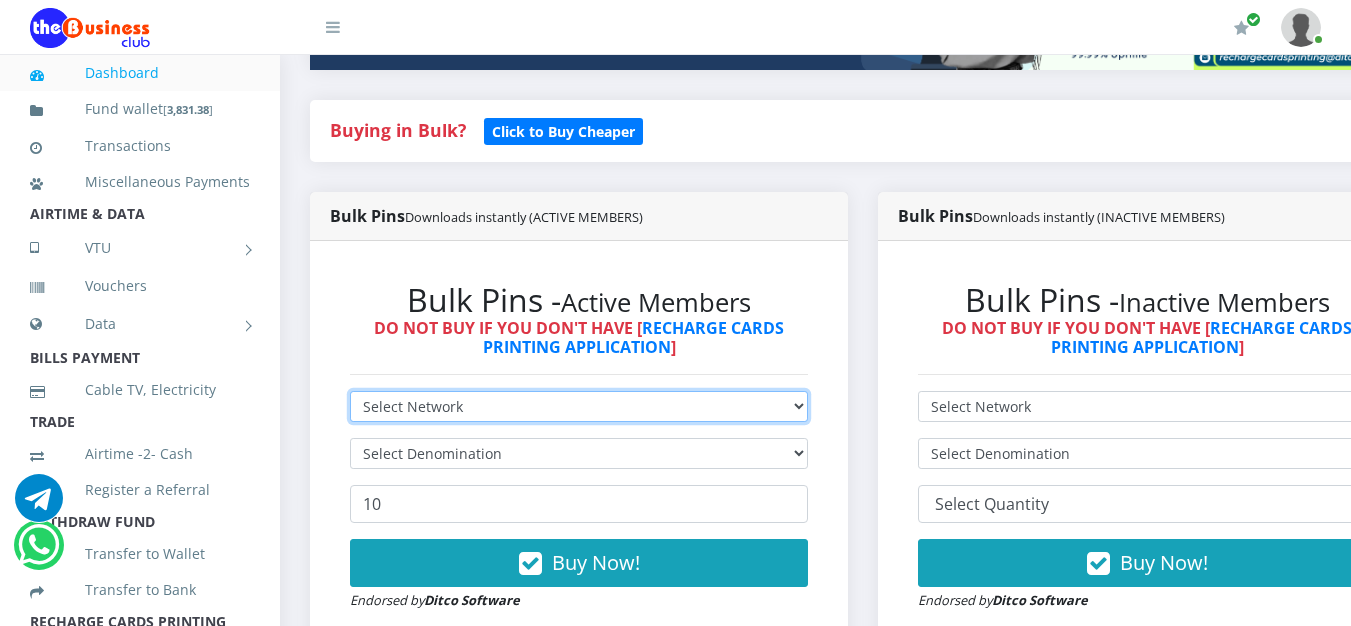 drag, startPoint x: 470, startPoint y: 406, endPoint x: 454, endPoint y: 417, distance: 19.416489 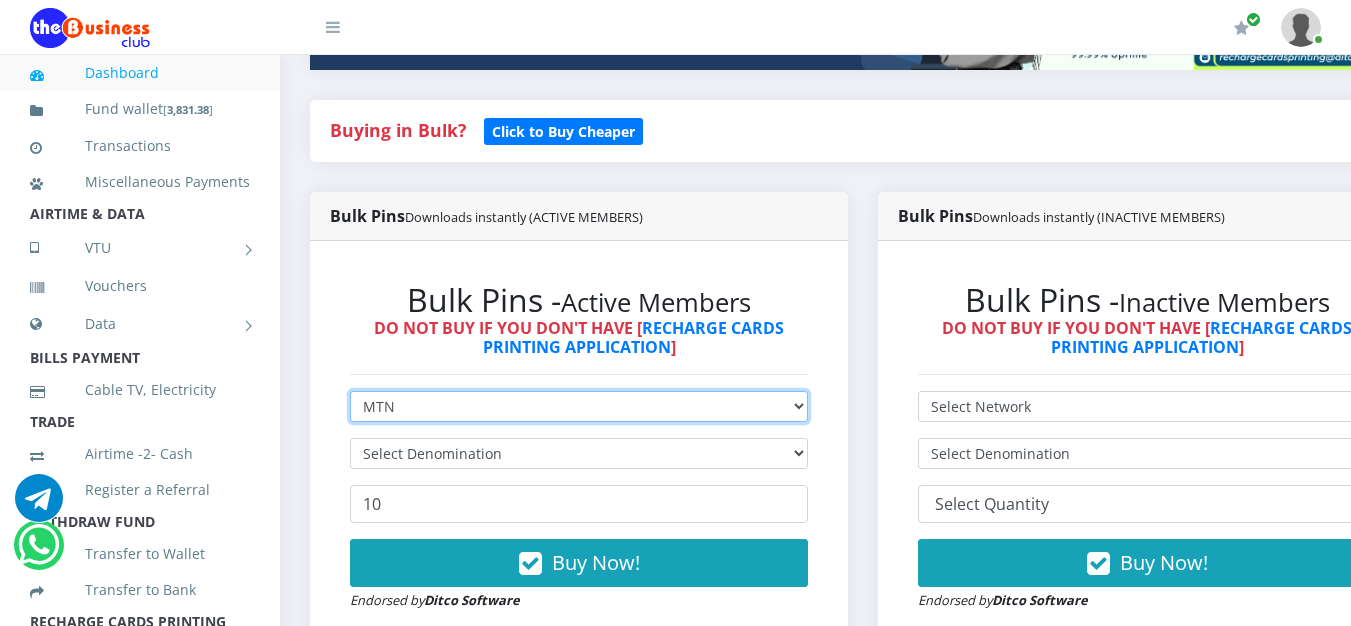 click on "Select Network
MTN
Globacom
9Mobile
Airtel" at bounding box center [579, 406] 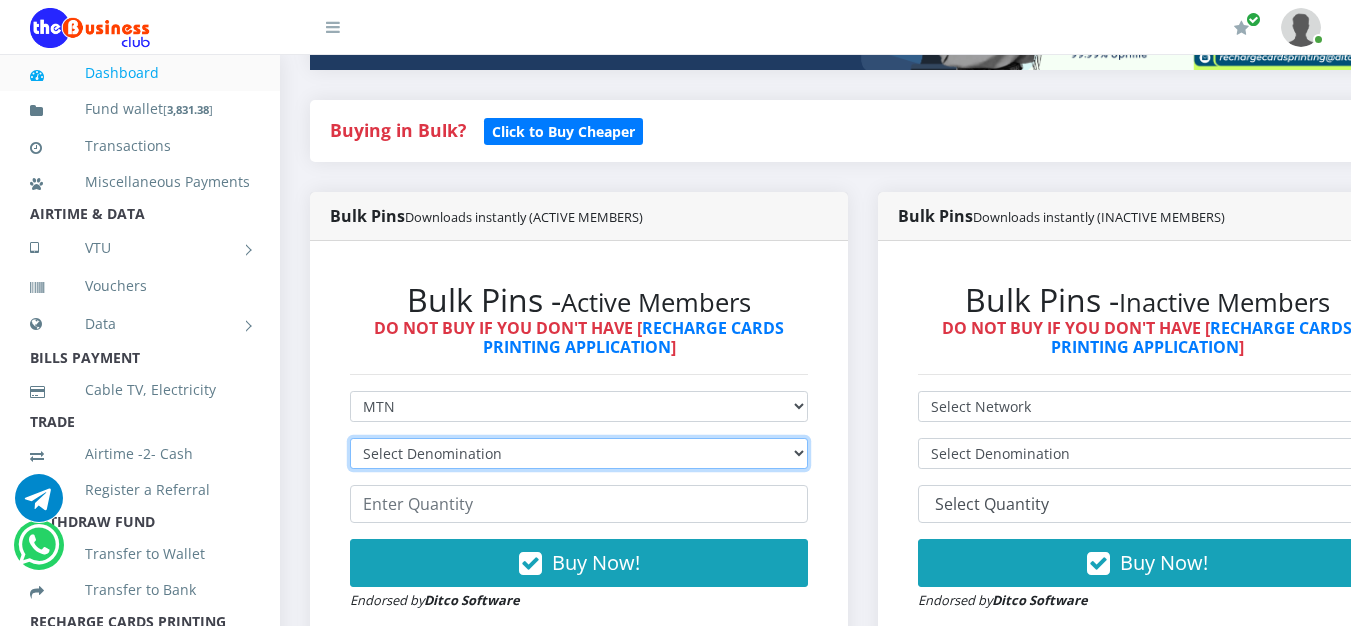 click on "Select Denomination MTN NGN100 - ₦96.99 MTN NGN200 - ₦193.98 MTN NGN400 - ₦387.96 MTN NGN500 - ₦484.95 MTN NGN1000 - ₦969.90 MTN NGN1500 - ₦1,454.85" at bounding box center [579, 453] 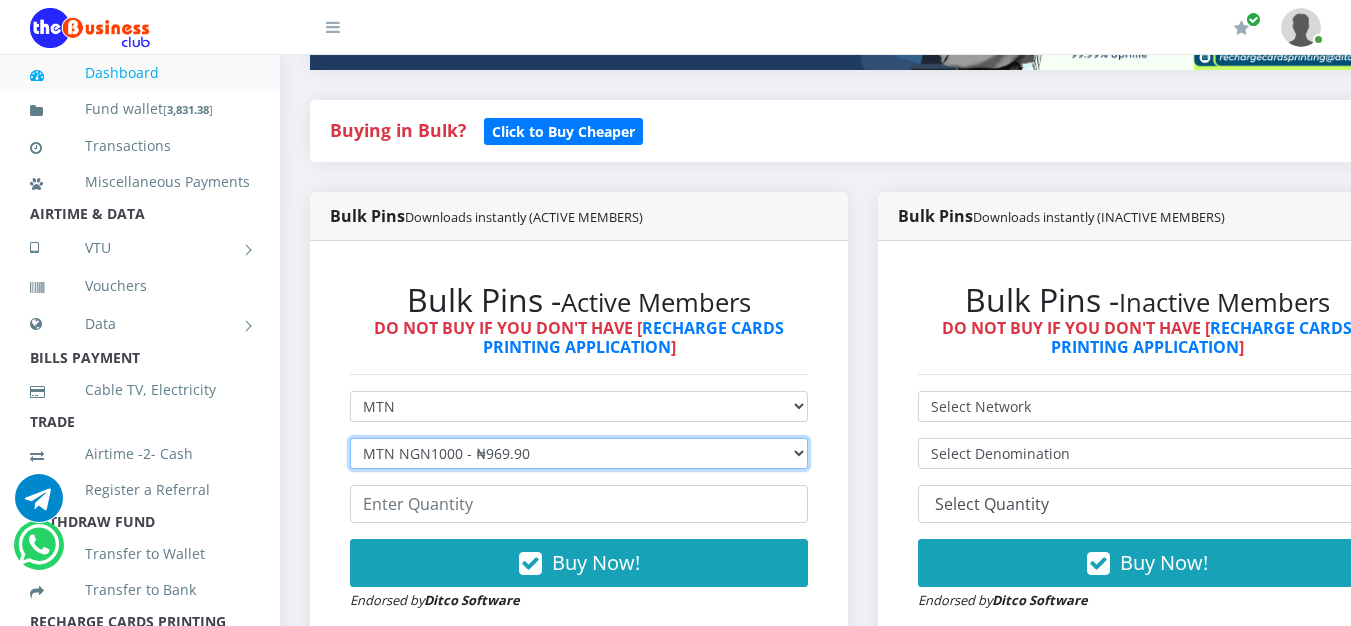 click on "Select Denomination MTN NGN100 - ₦96.99 MTN NGN200 - ₦193.98 MTN NGN400 - ₦387.96 MTN NGN500 - ₦484.95 MTN NGN1000 - ₦969.90 MTN NGN1500 - ₦1,454.85" at bounding box center (579, 453) 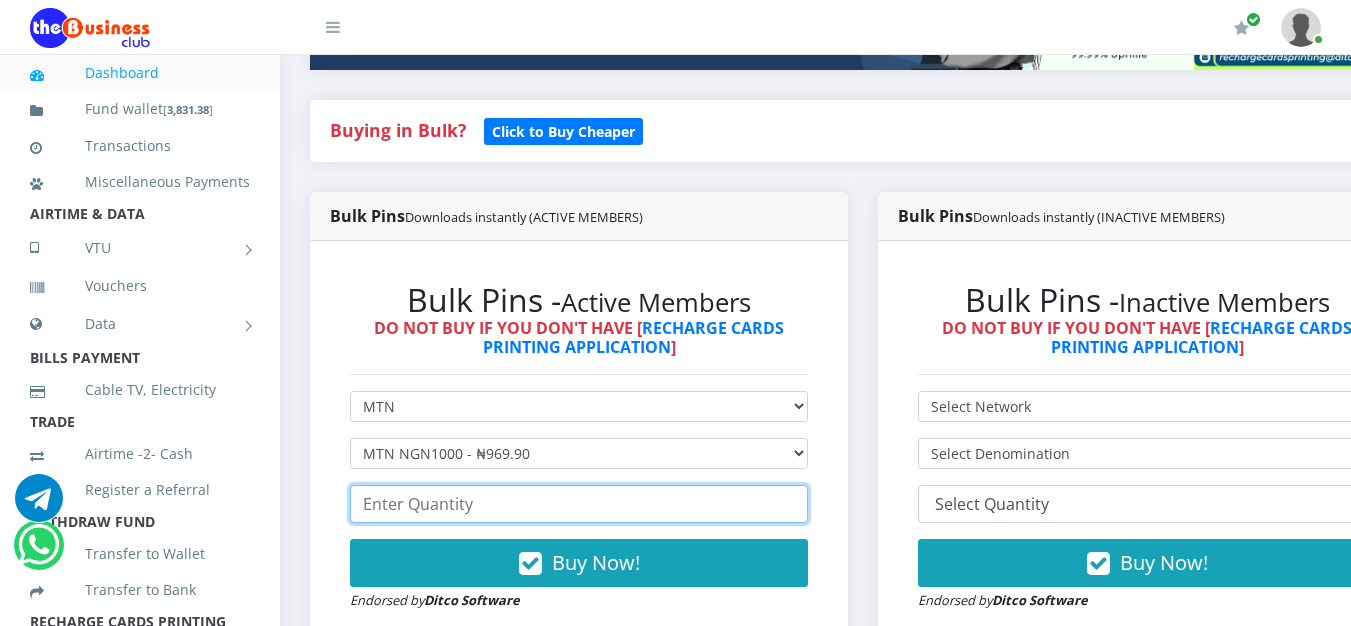 click at bounding box center [579, 504] 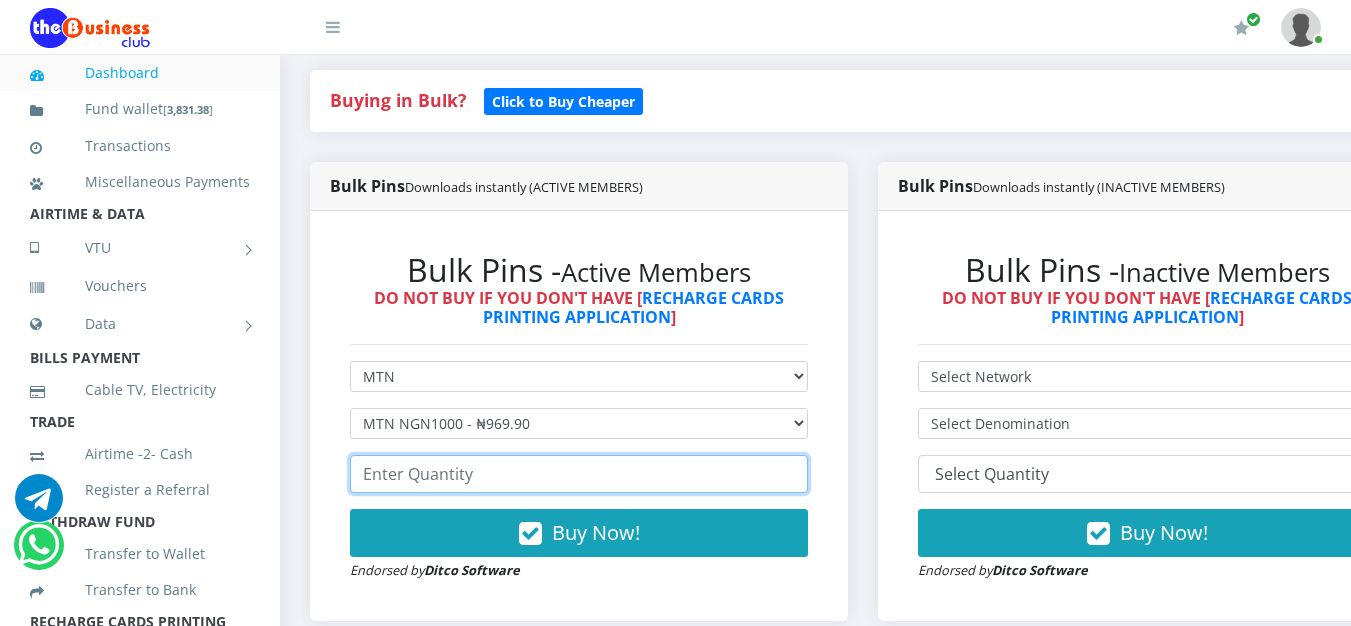 scroll, scrollTop: 503, scrollLeft: 0, axis: vertical 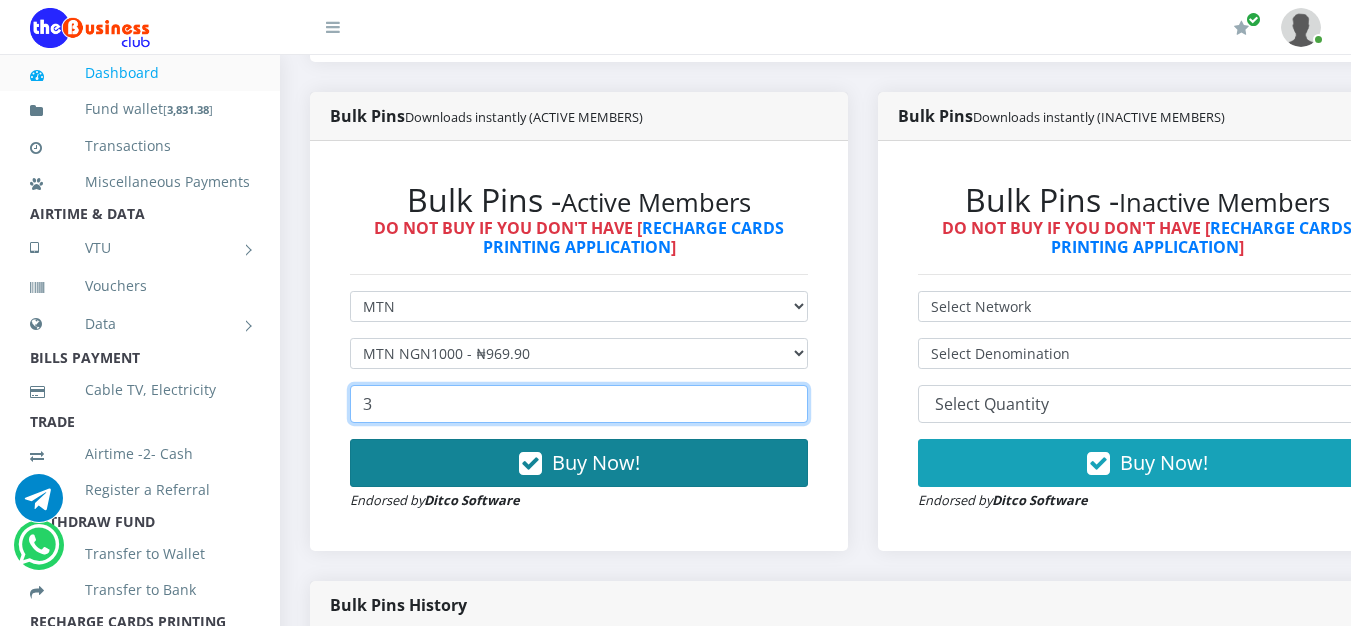 type on "3" 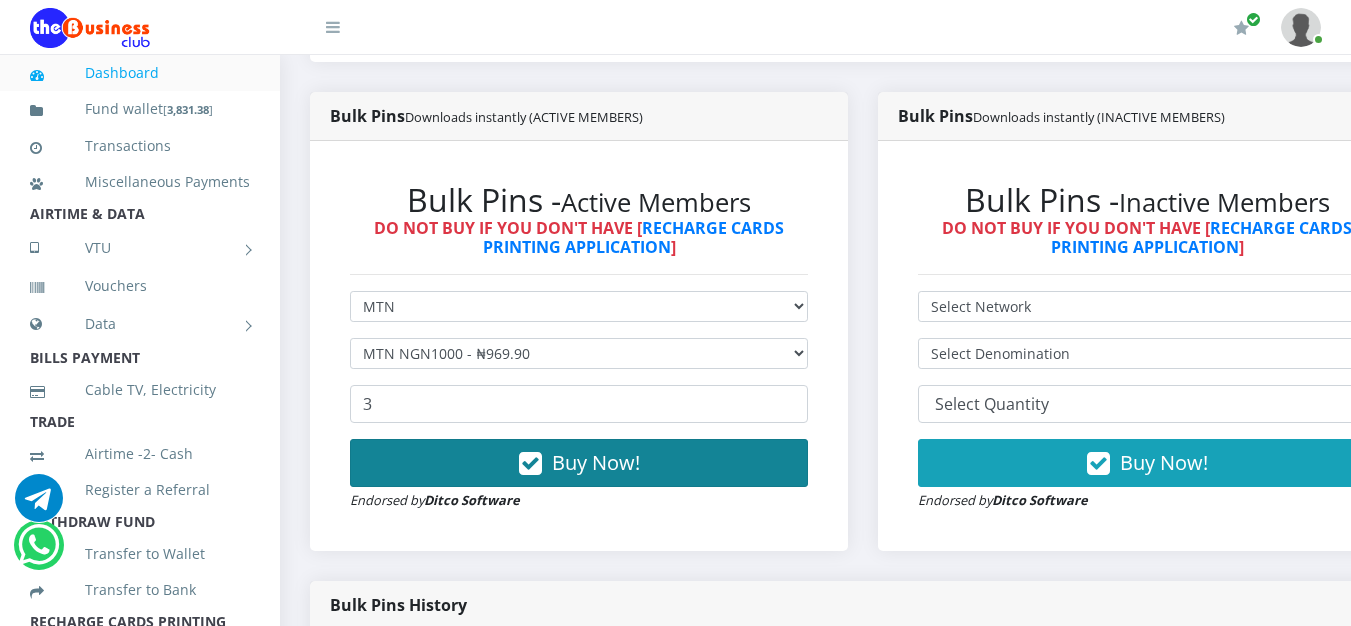 click on "Buy Now!" at bounding box center (596, 462) 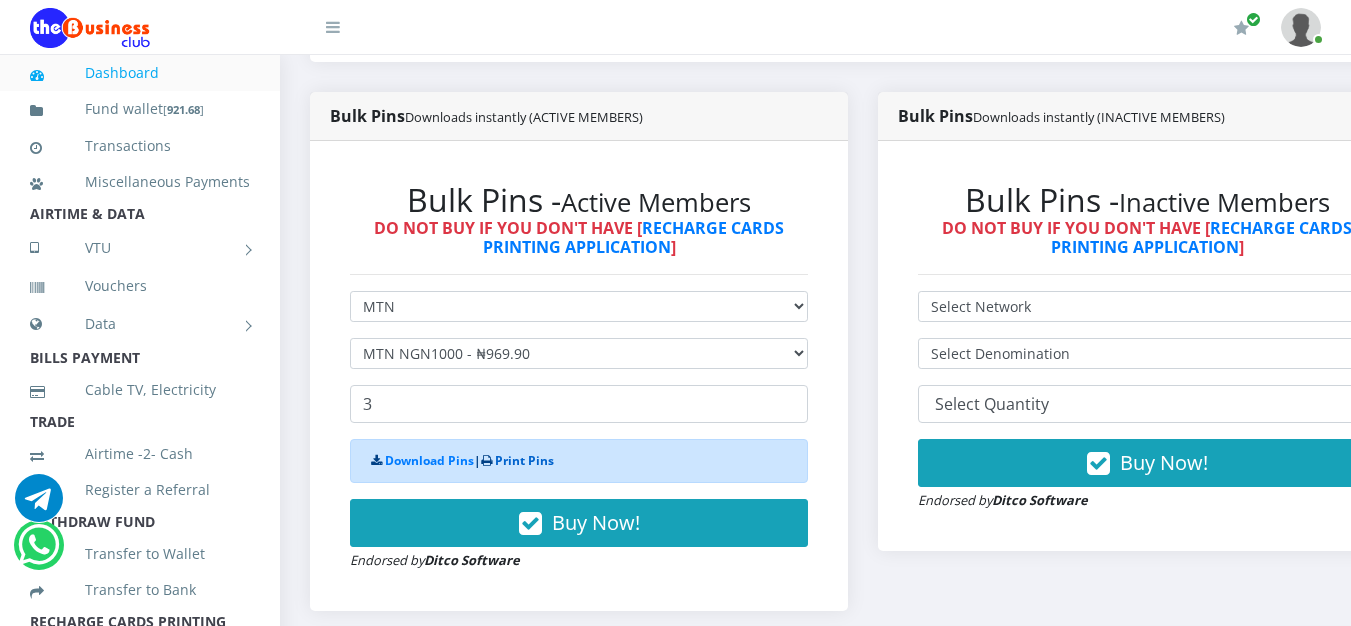 click on "Print Pins" at bounding box center (524, 460) 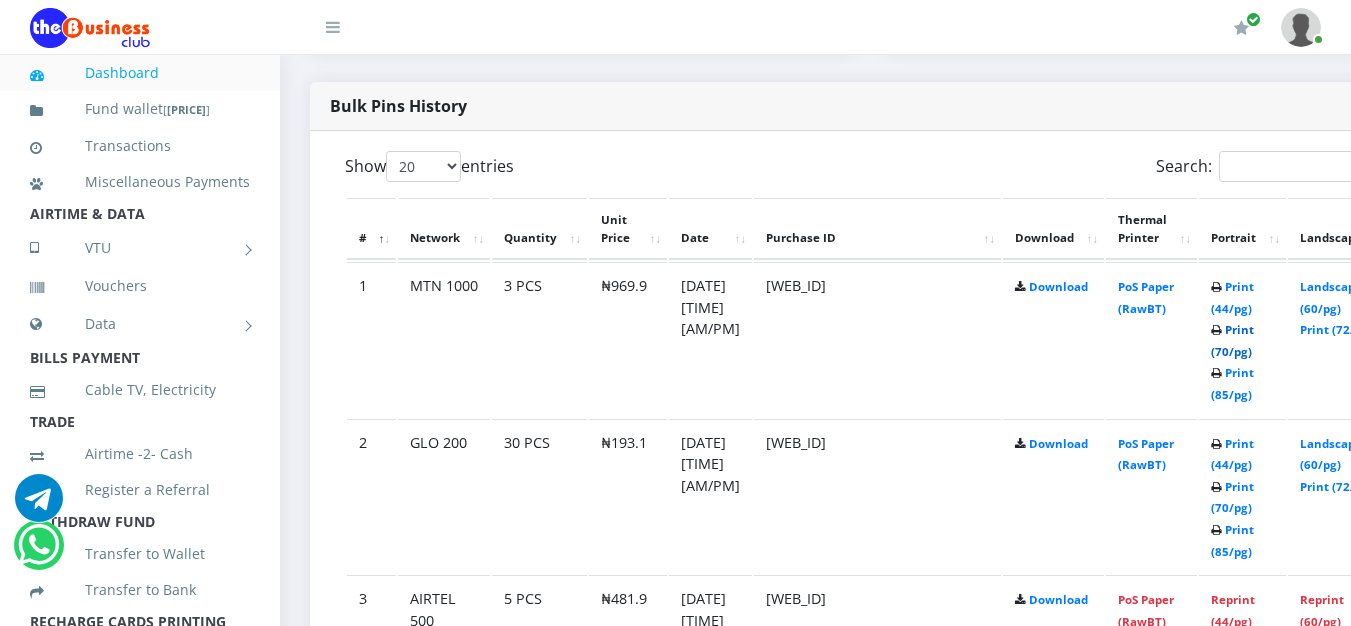 scroll, scrollTop: 0, scrollLeft: 0, axis: both 